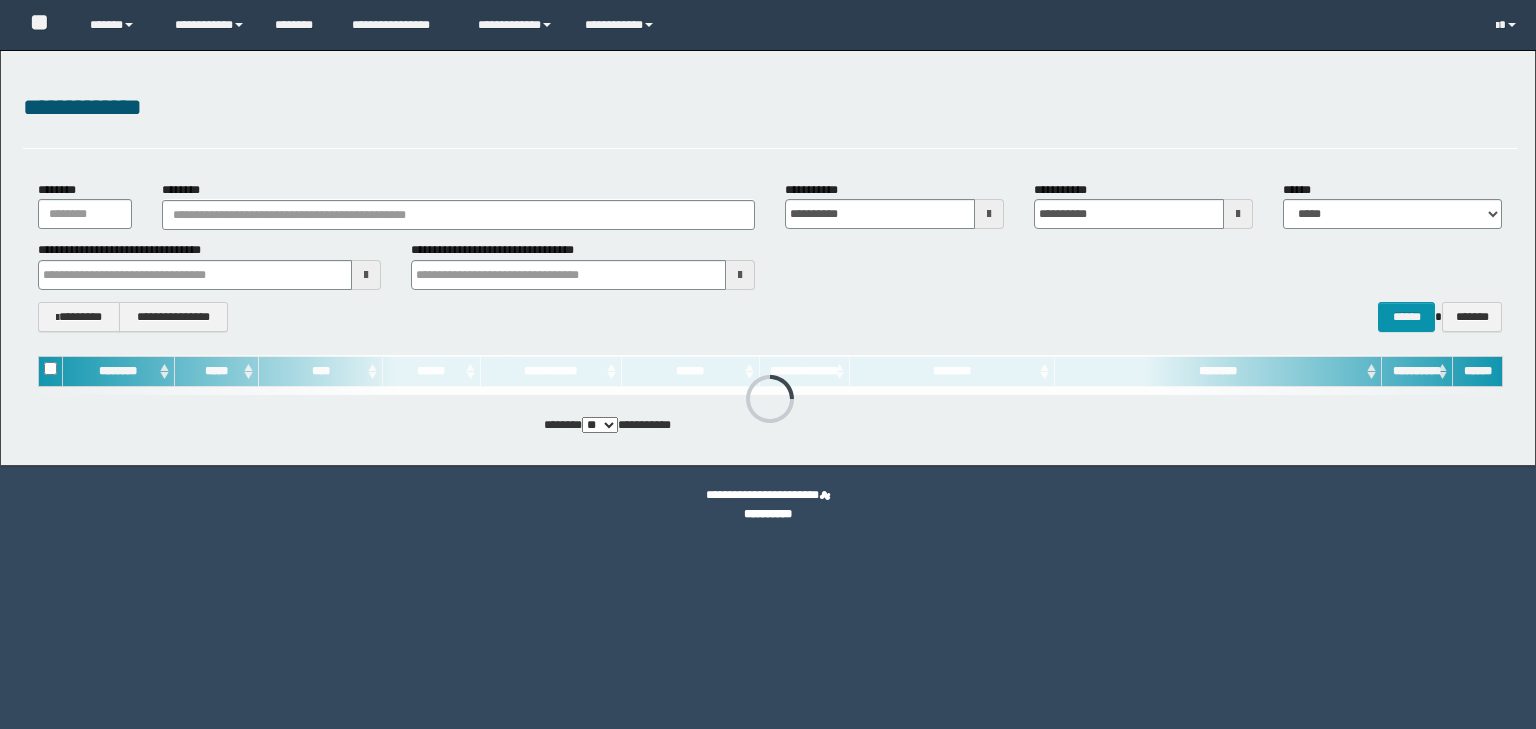 scroll, scrollTop: 0, scrollLeft: 0, axis: both 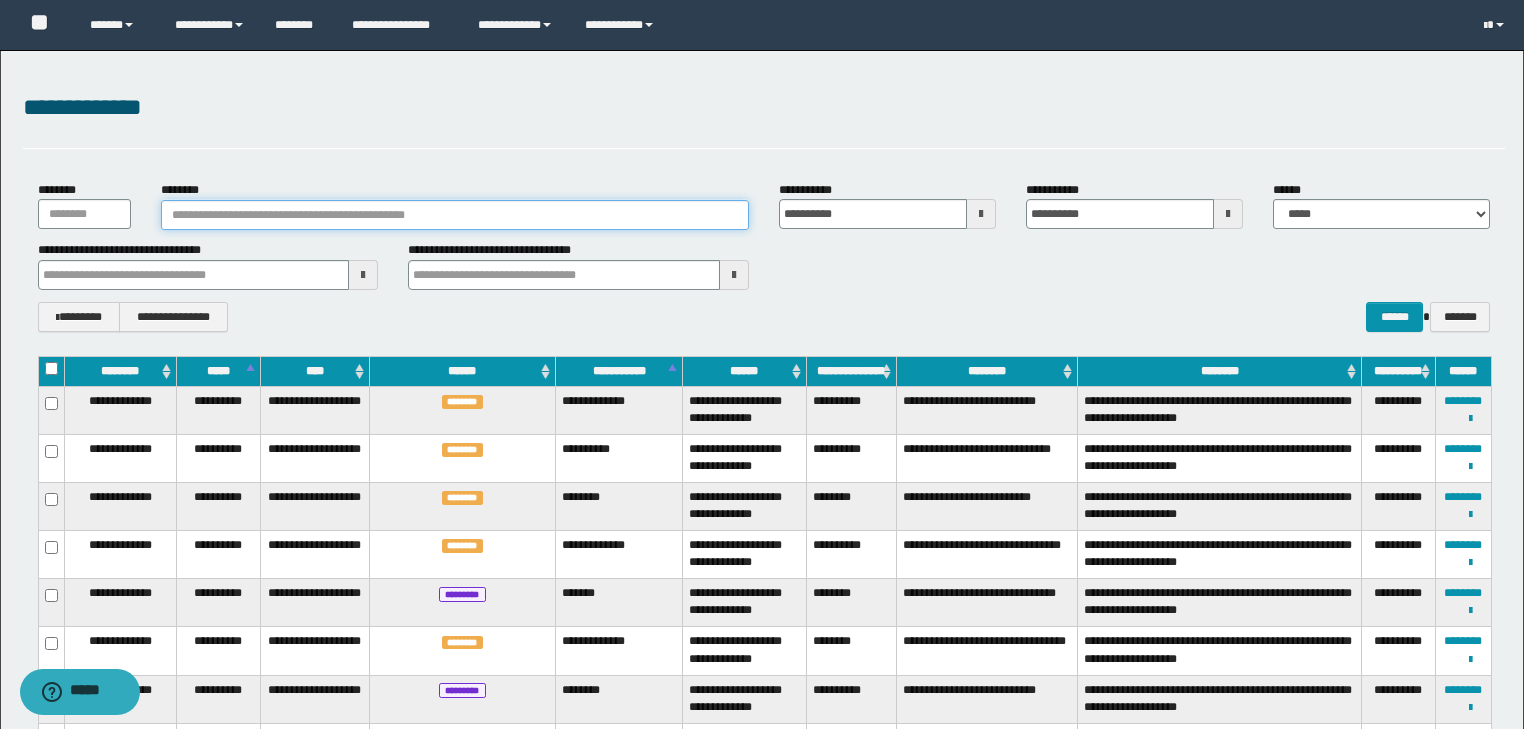 click on "********" at bounding box center (455, 215) 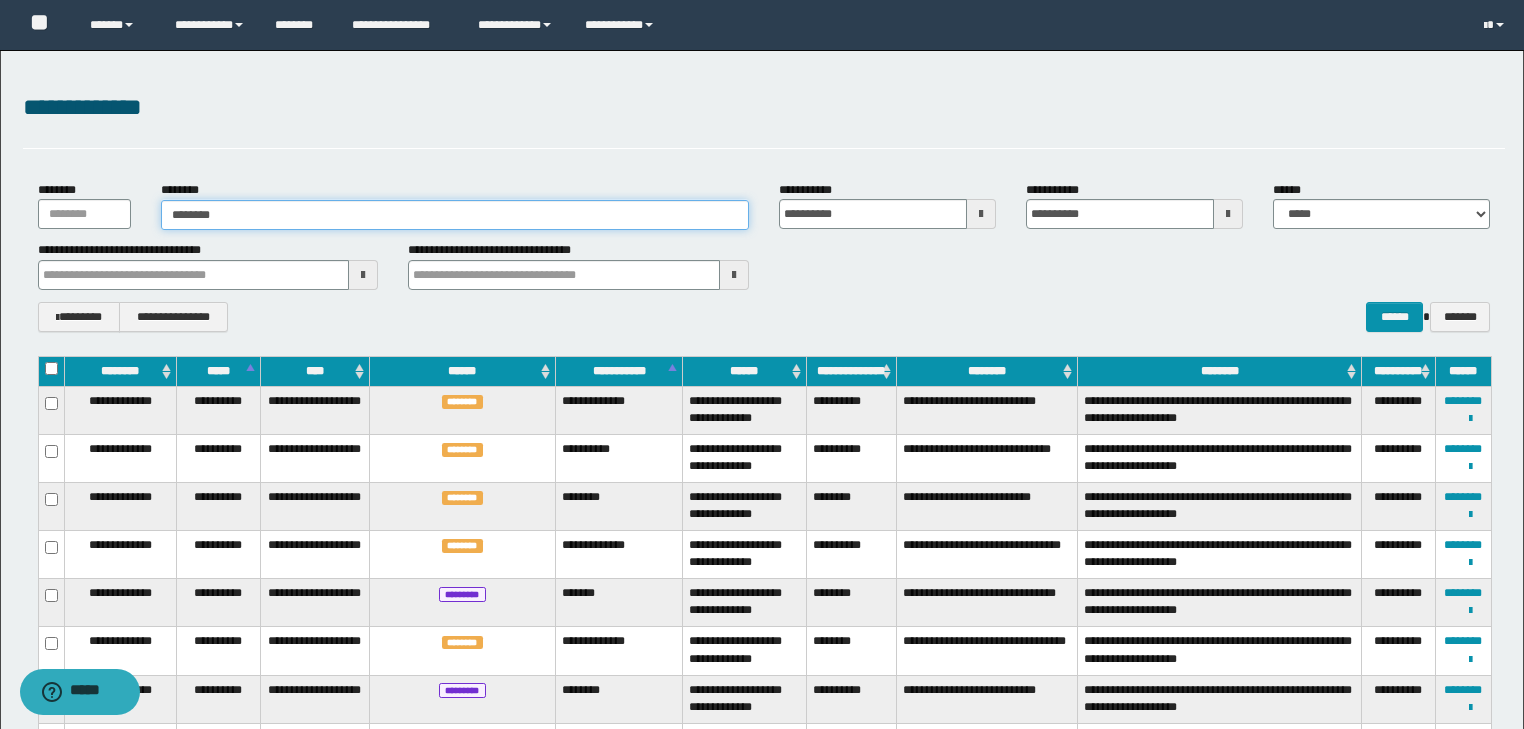 type on "********" 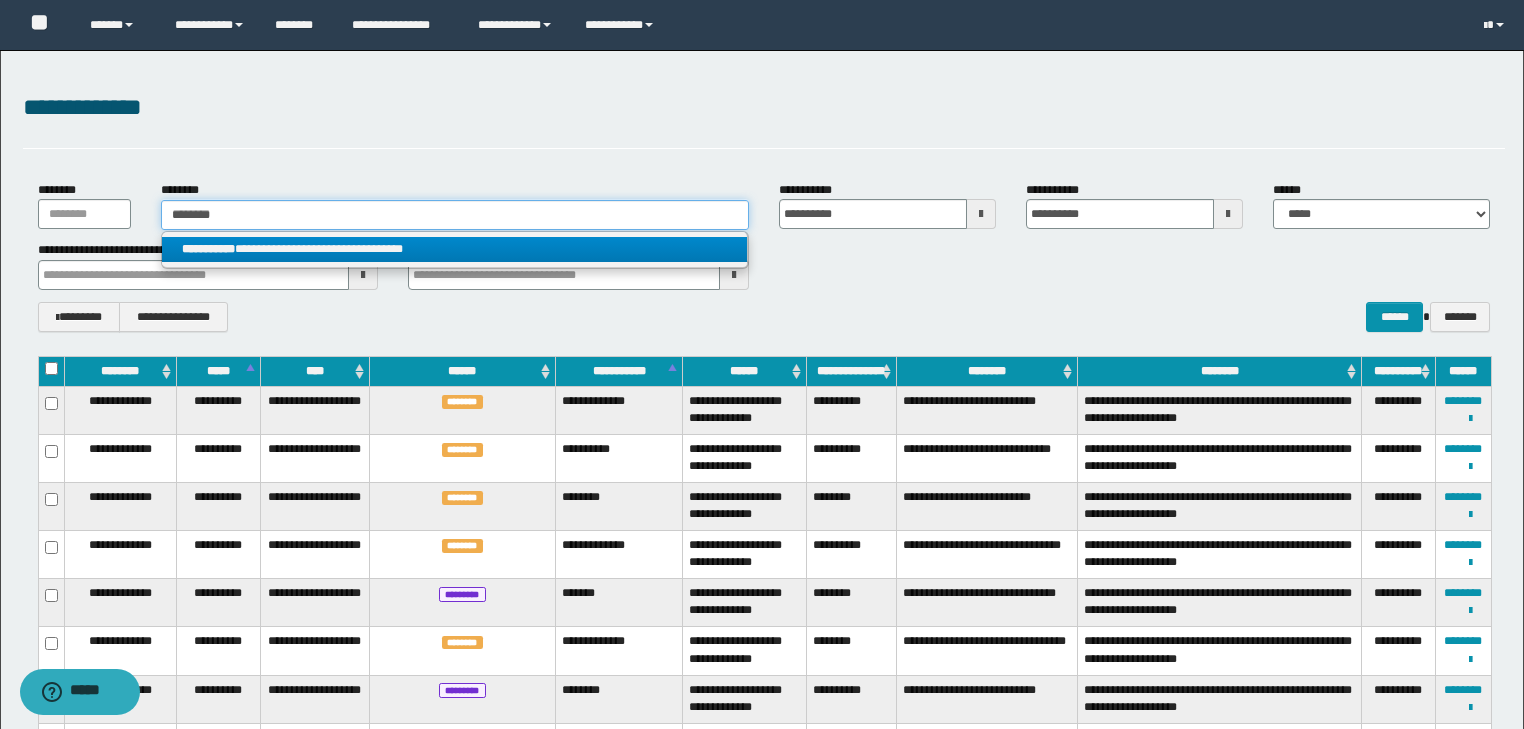 type on "********" 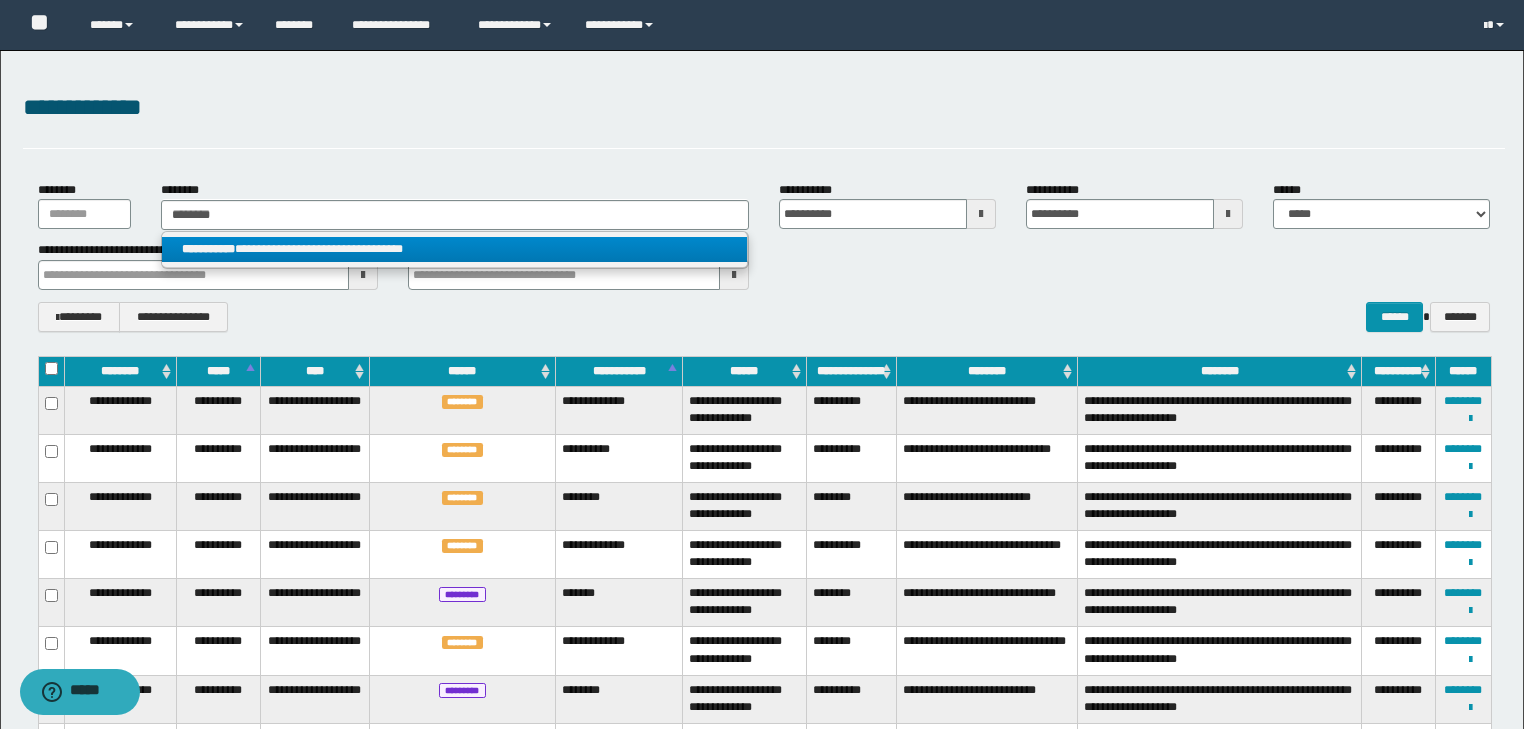 click on "**********" at bounding box center [454, 249] 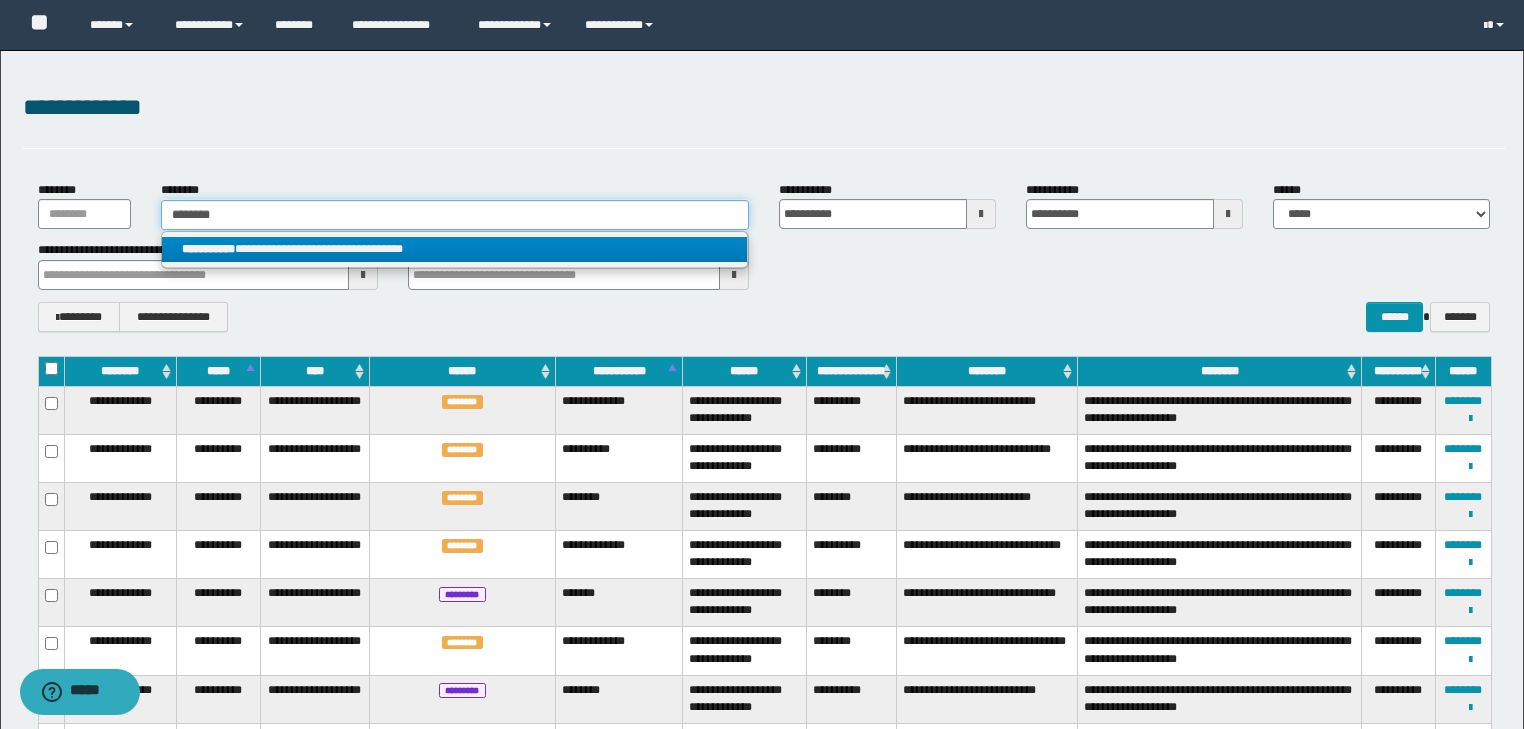 type 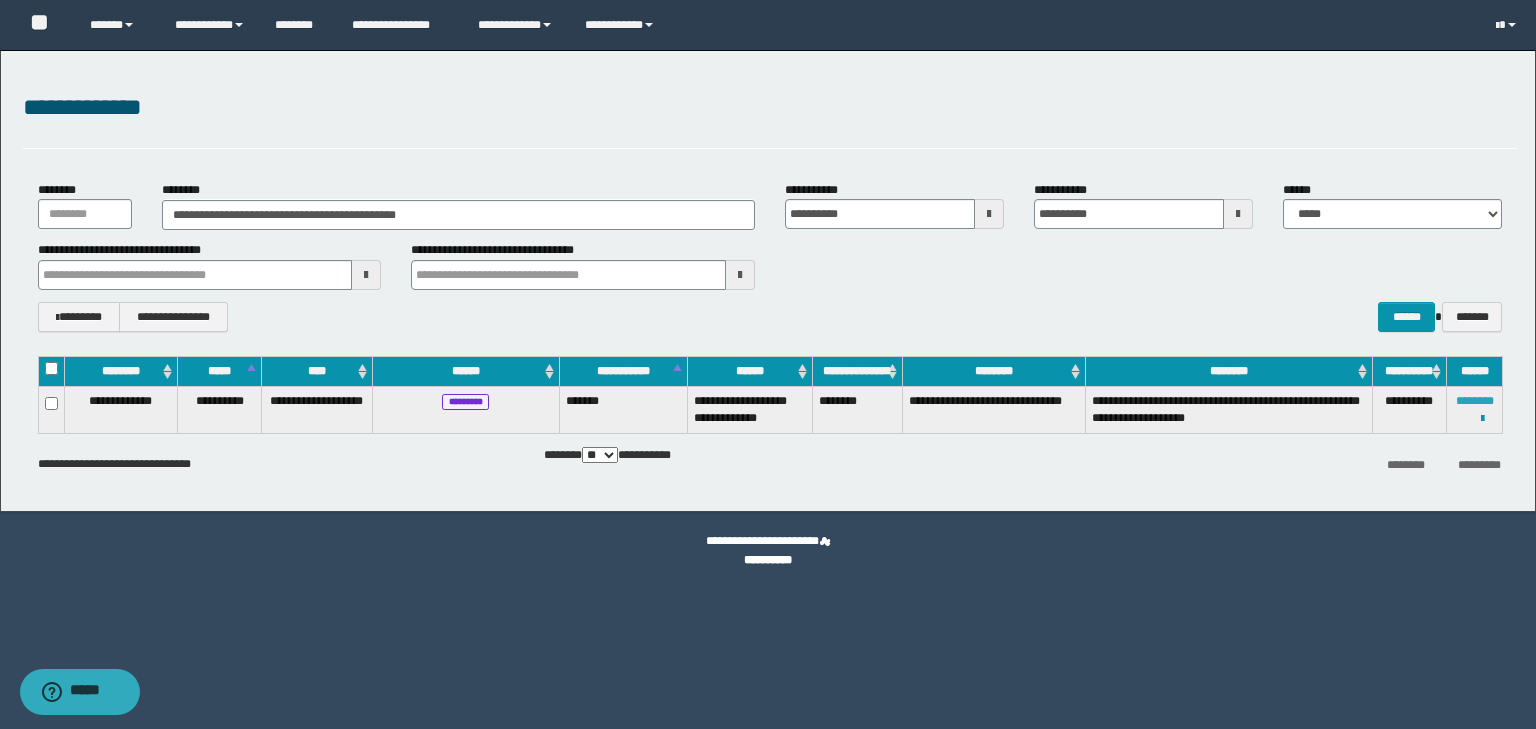 click on "********" at bounding box center (1475, 401) 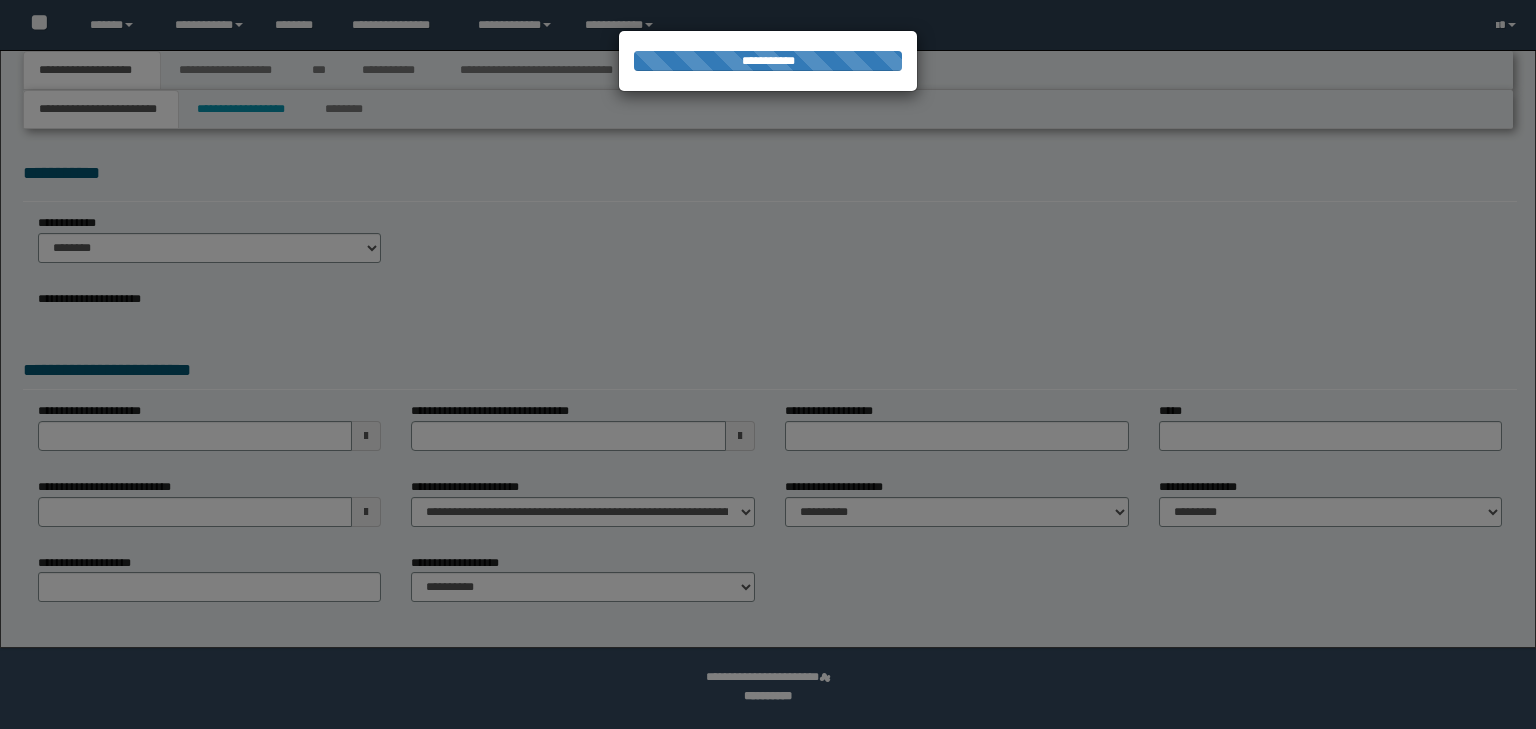 scroll, scrollTop: 0, scrollLeft: 0, axis: both 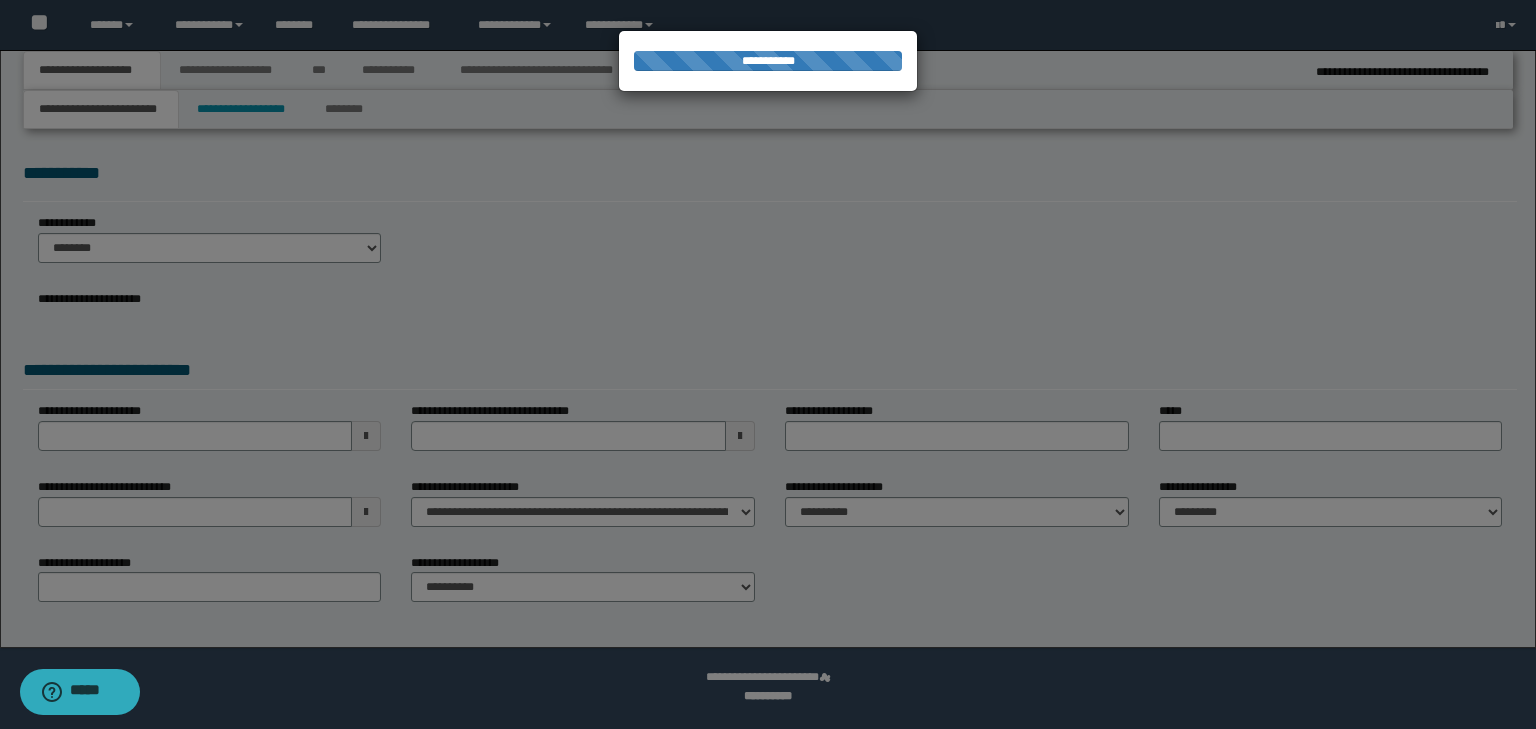 select on "**" 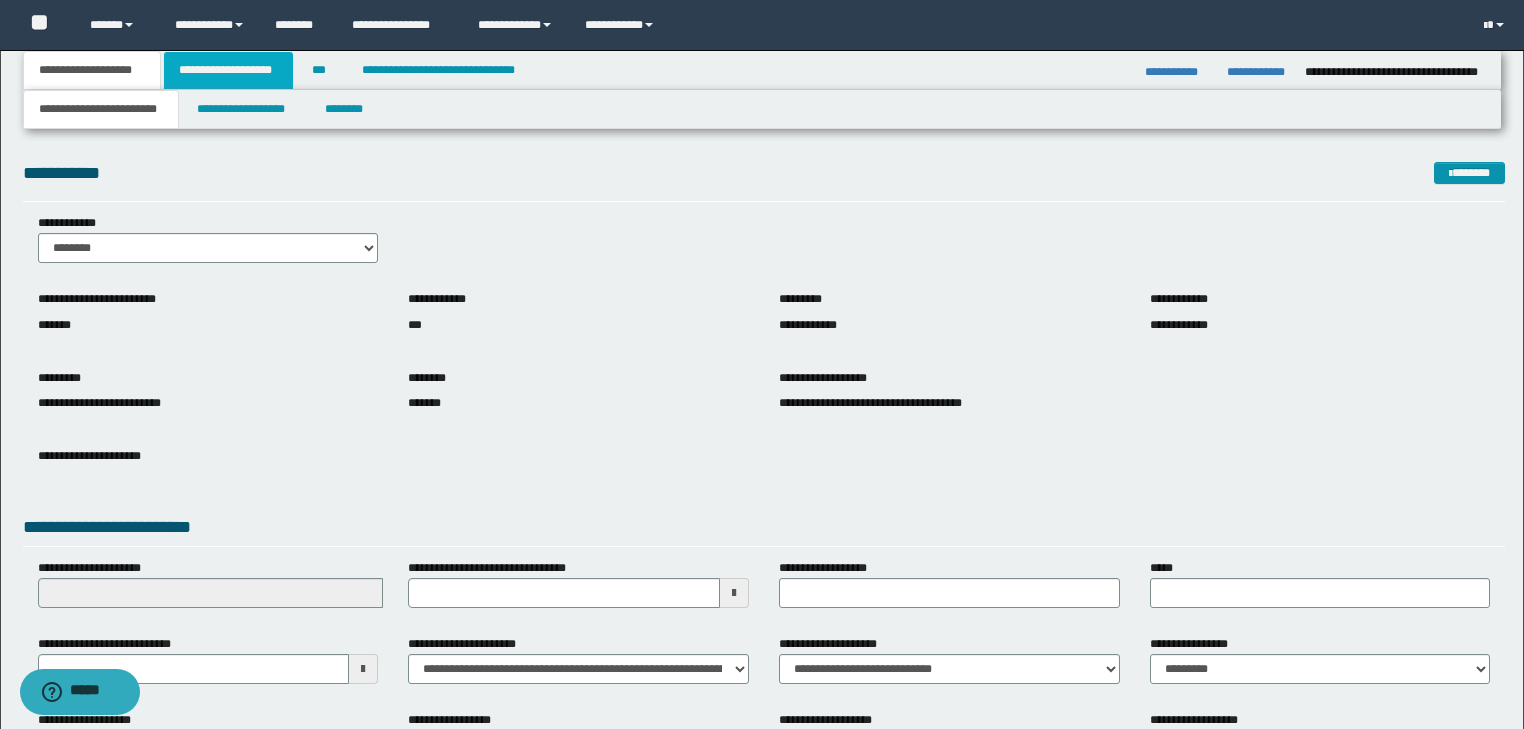 click on "**********" at bounding box center [228, 70] 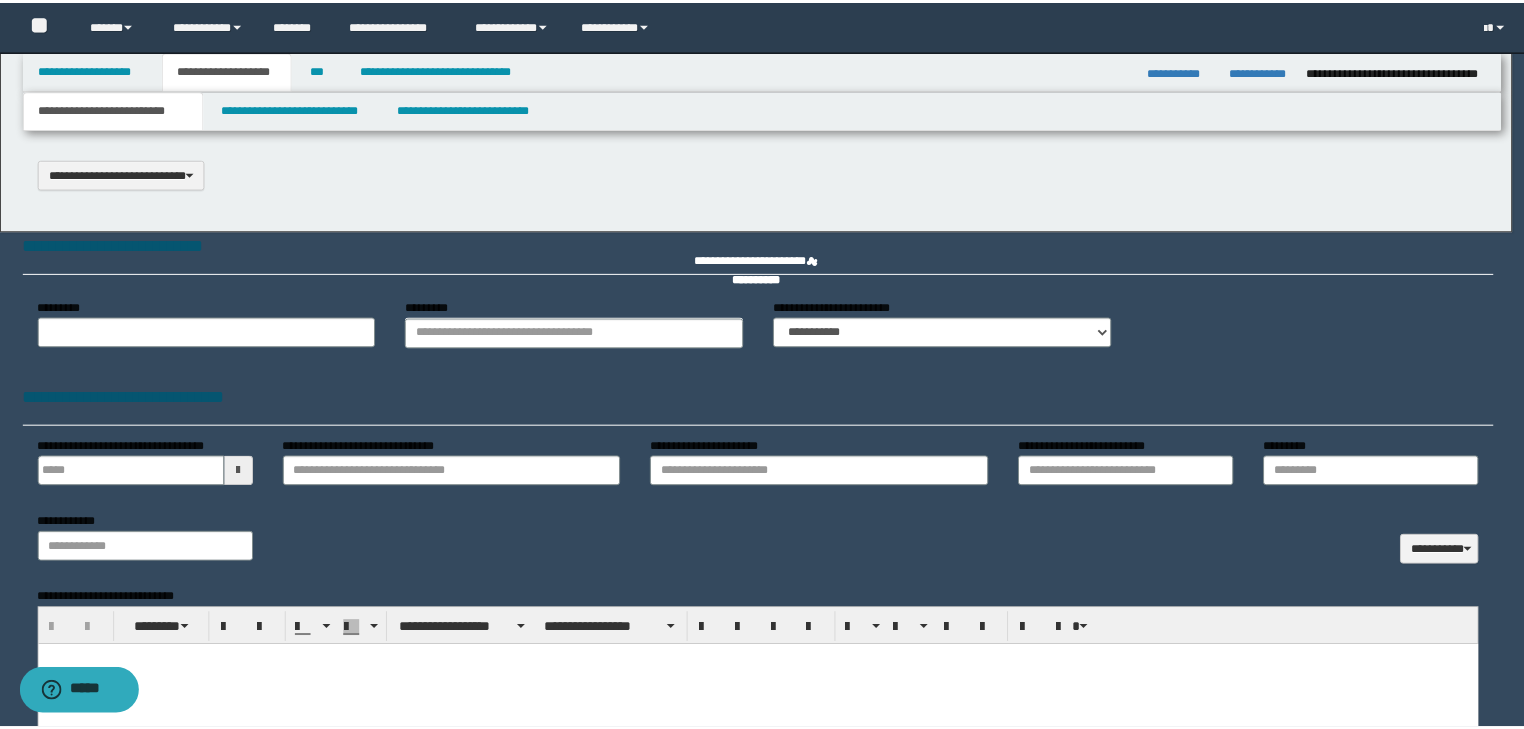 scroll, scrollTop: 0, scrollLeft: 0, axis: both 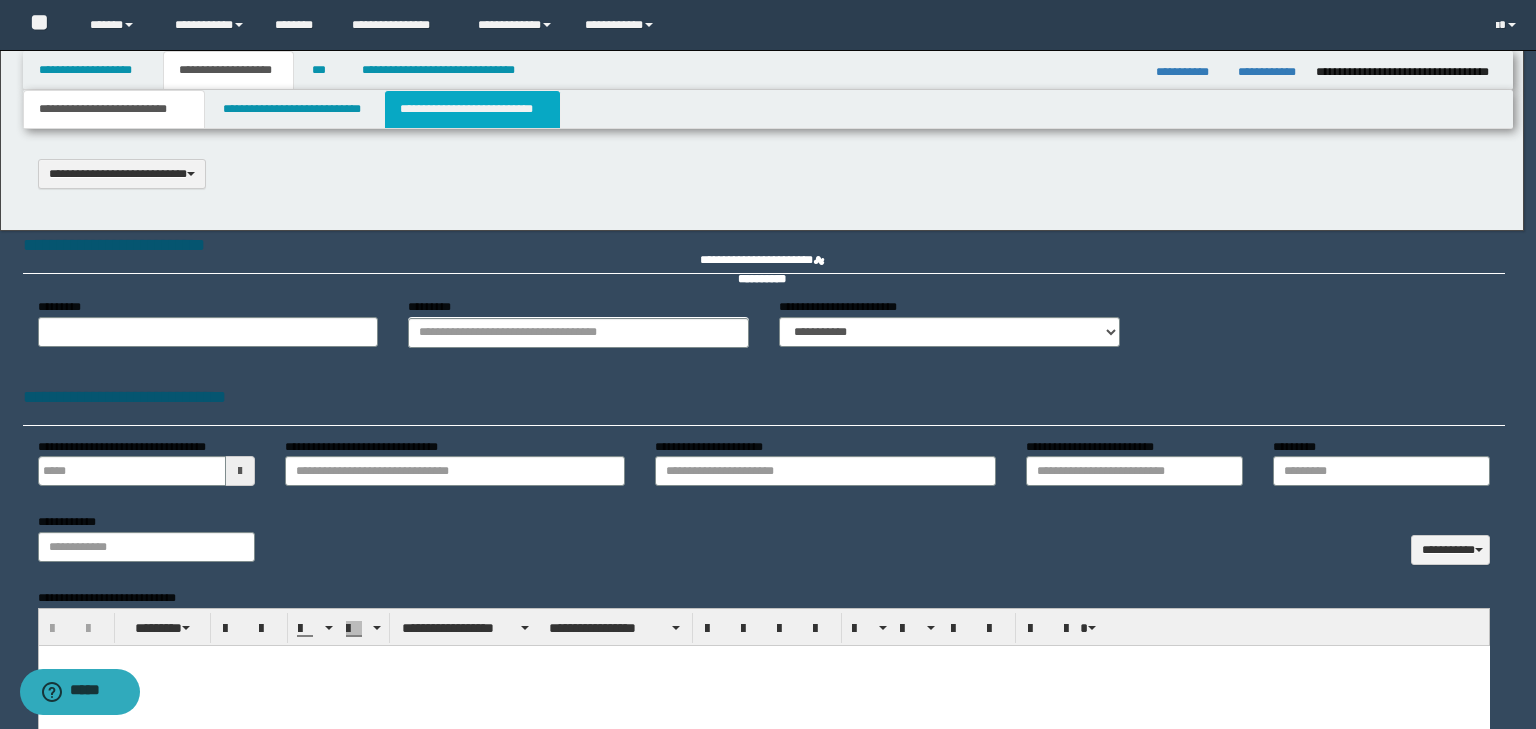 type on "**********" 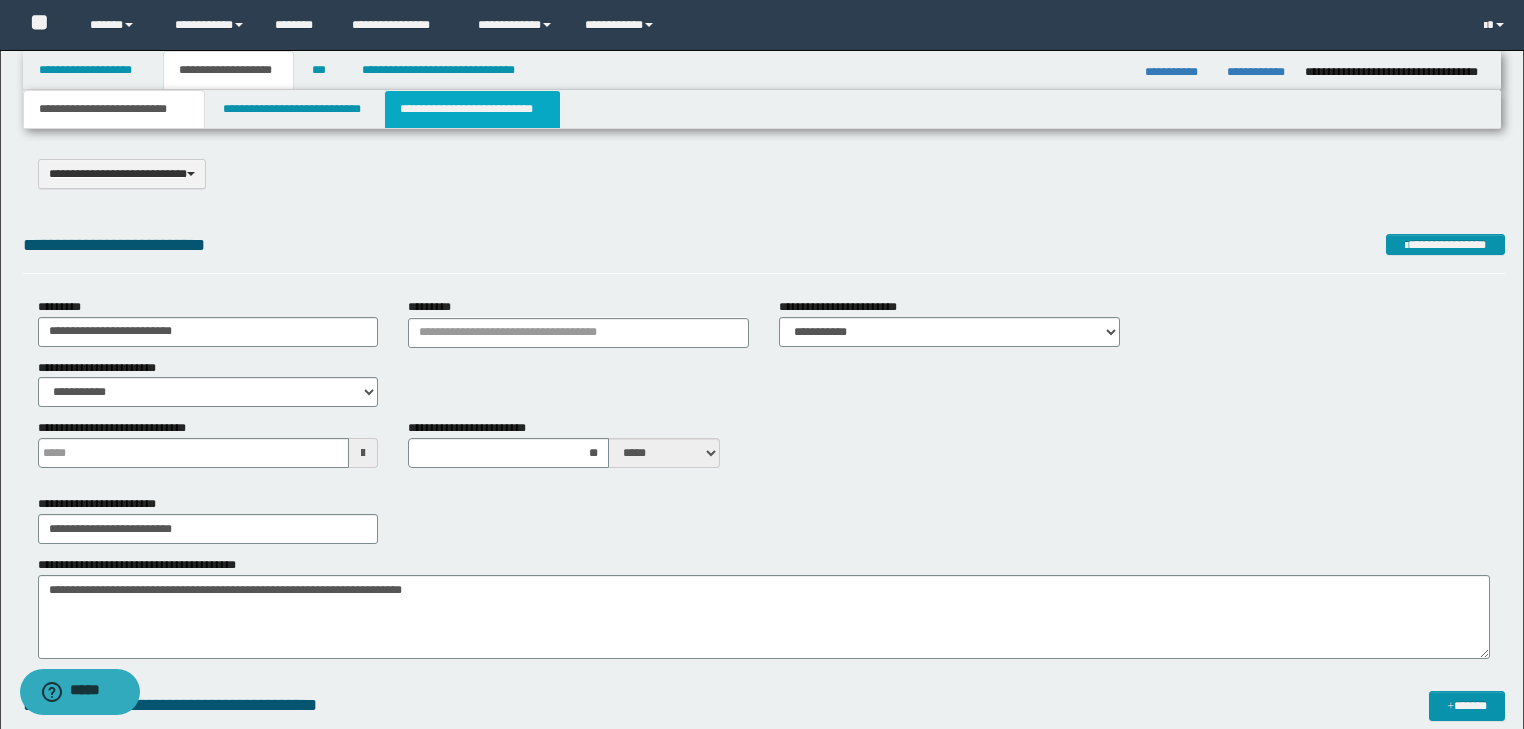 click on "**********" at bounding box center [472, 109] 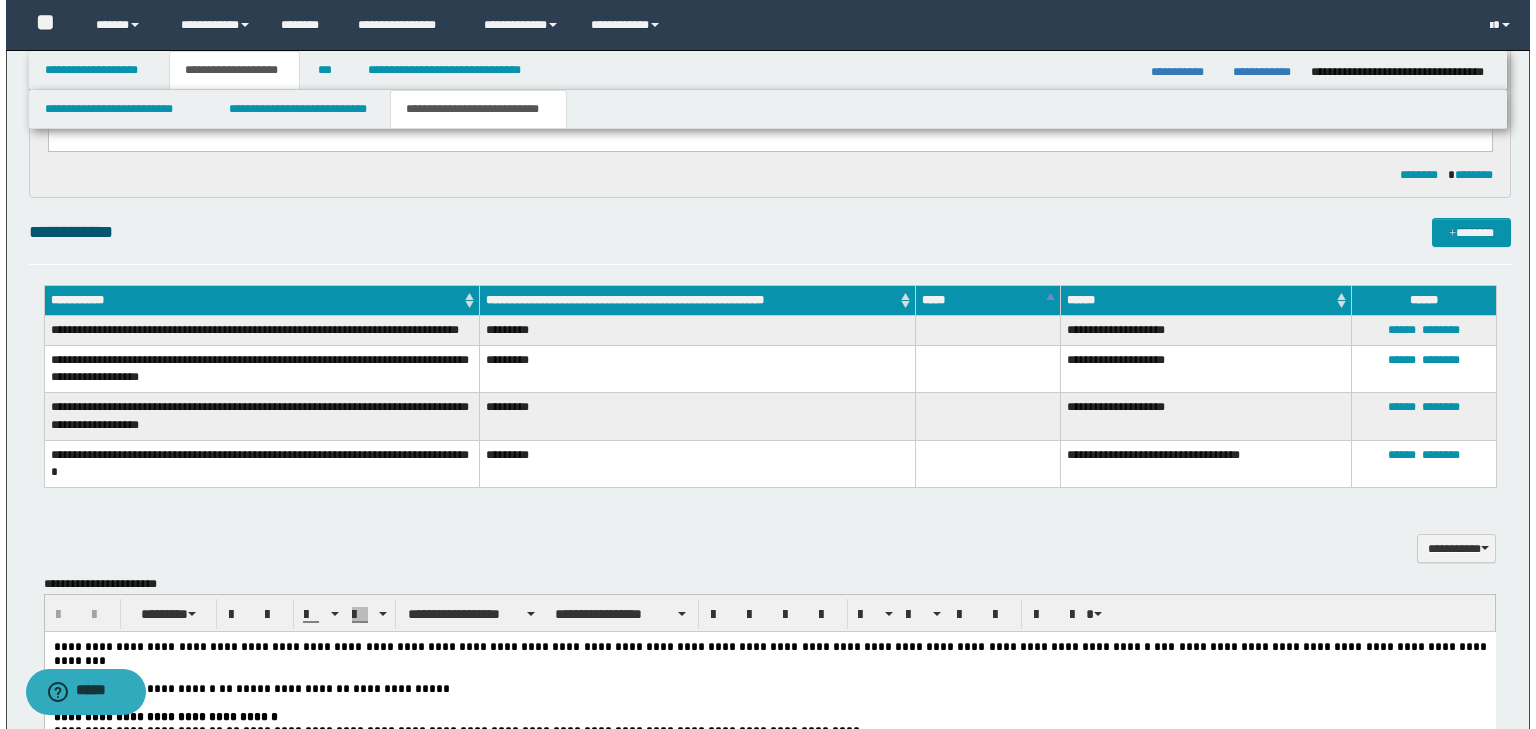 scroll, scrollTop: 1360, scrollLeft: 0, axis: vertical 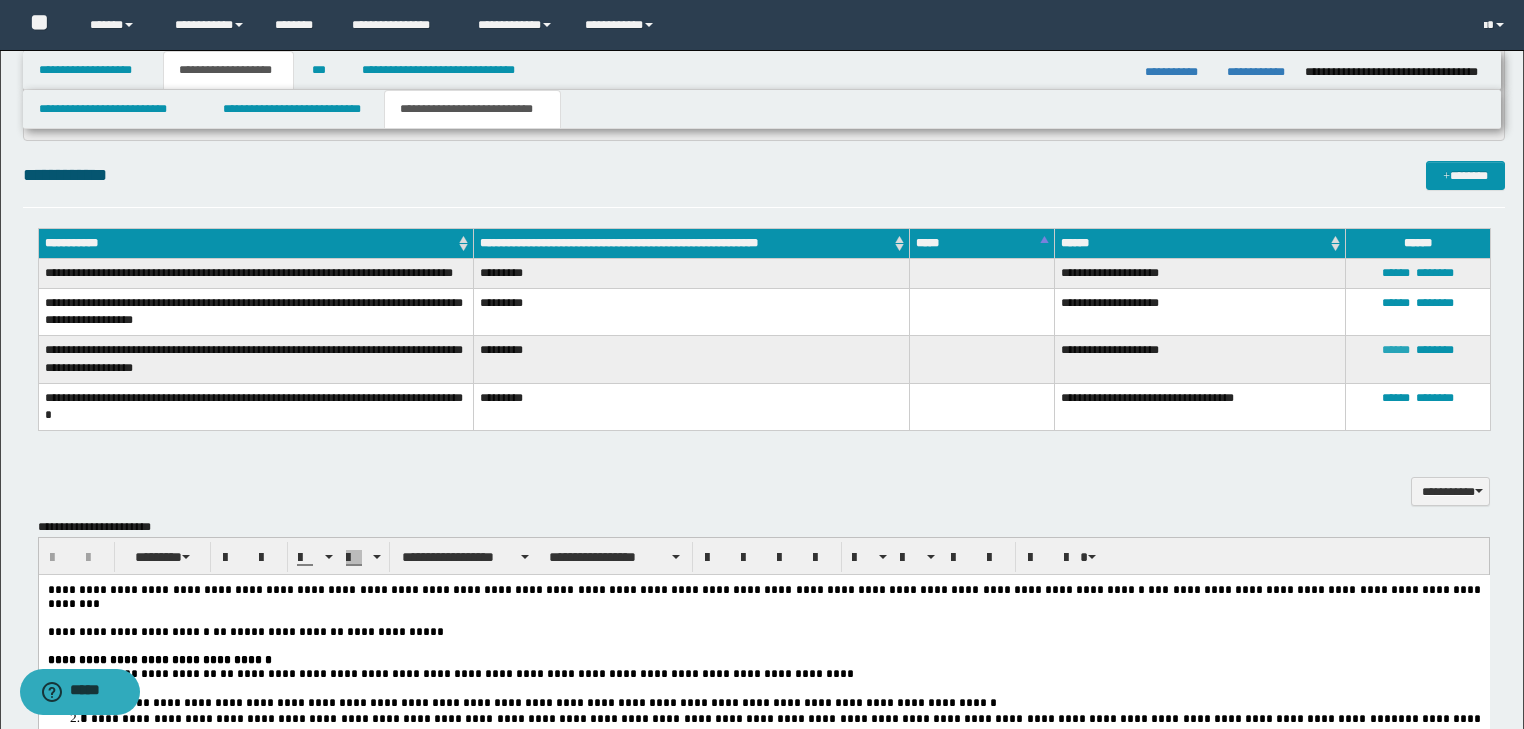 click on "******" at bounding box center (1396, 350) 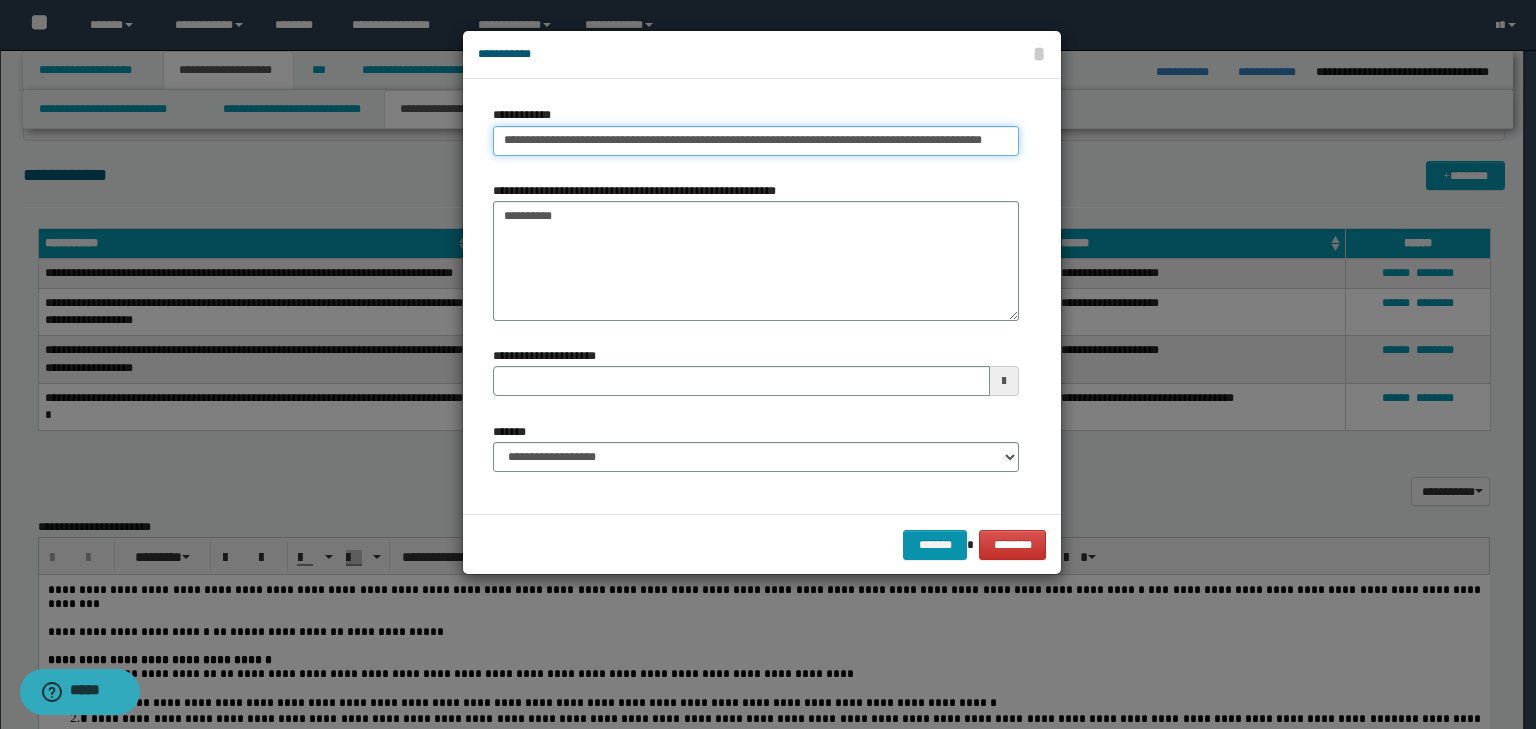 click on "**********" at bounding box center (756, 141) 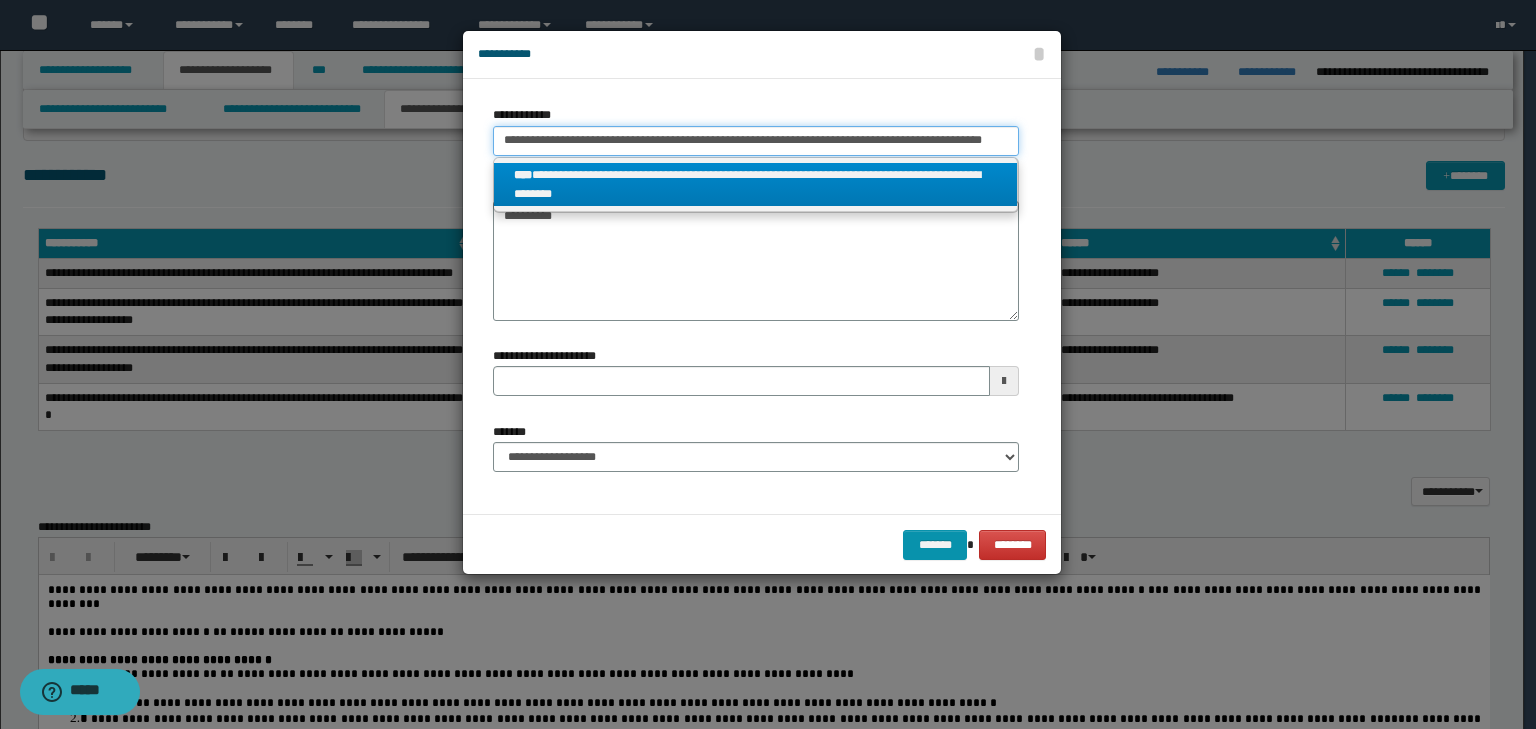 click on "**********" at bounding box center (756, 141) 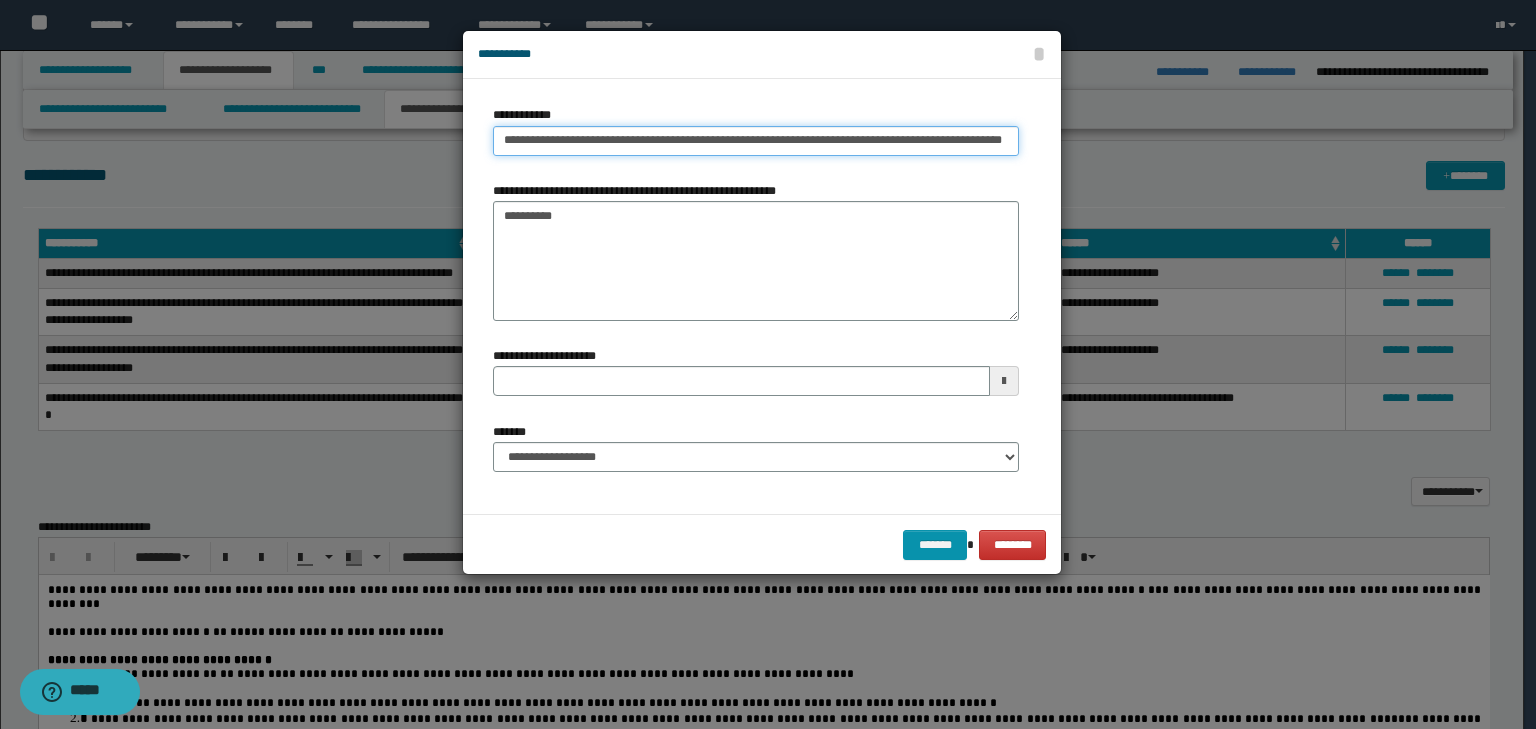 scroll, scrollTop: 0, scrollLeft: 33, axis: horizontal 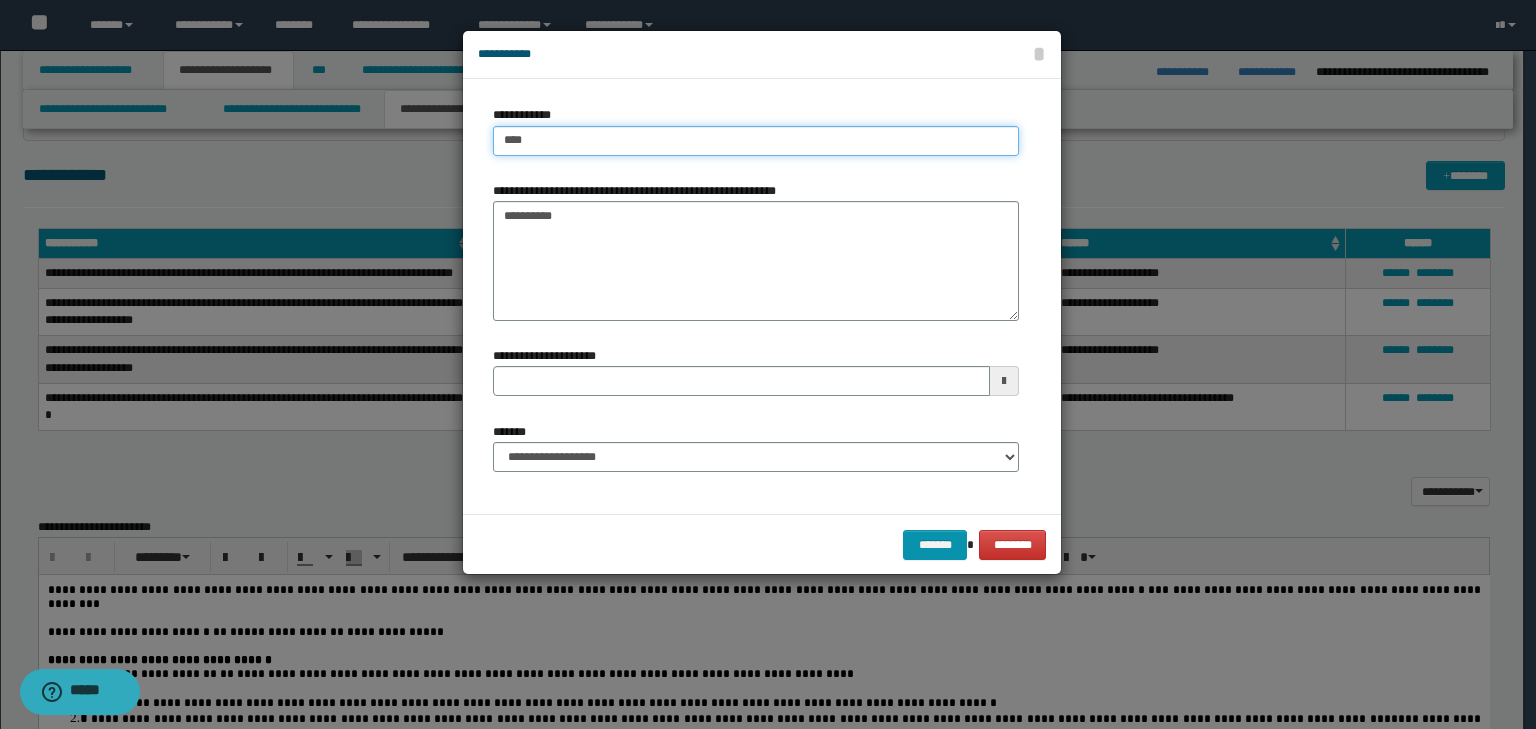 type on "****" 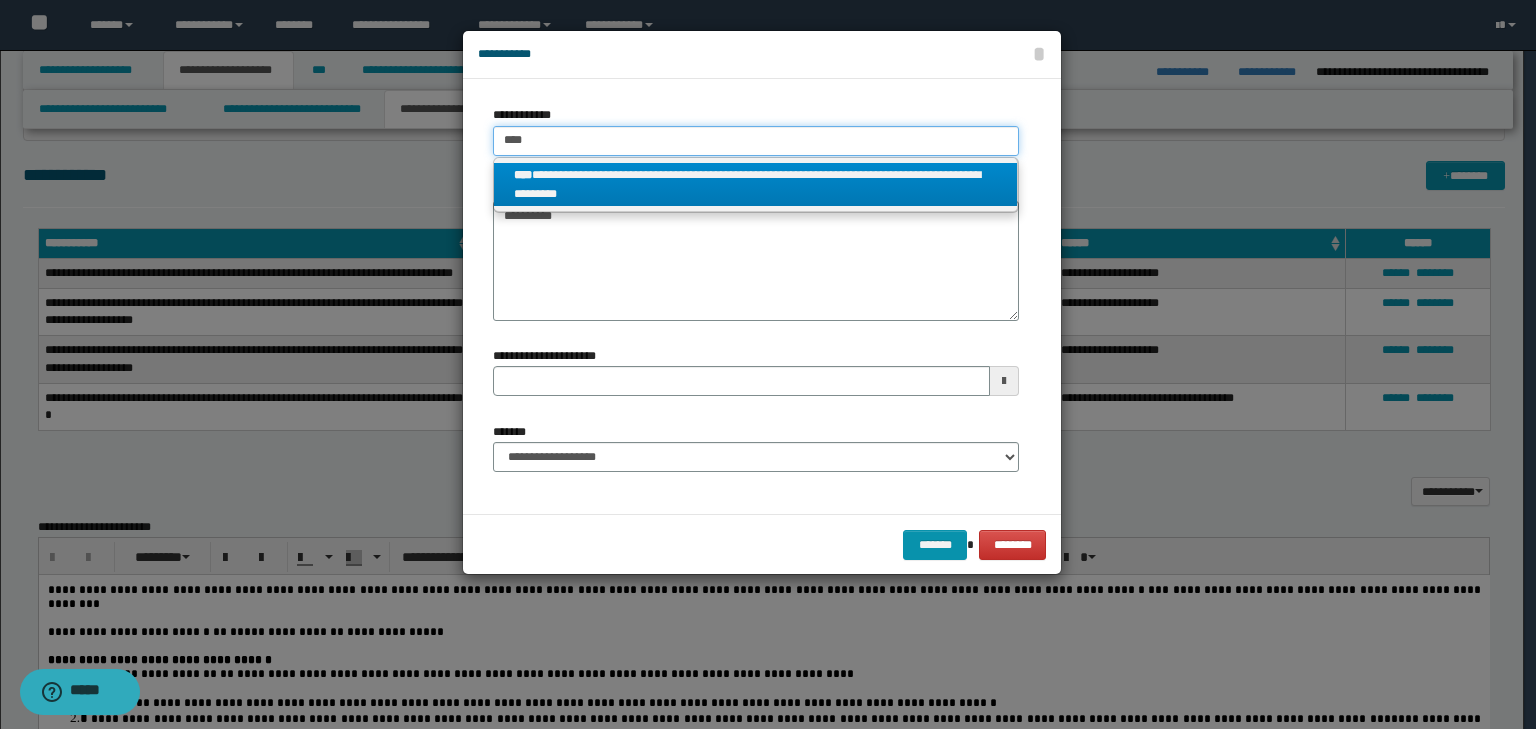 type on "****" 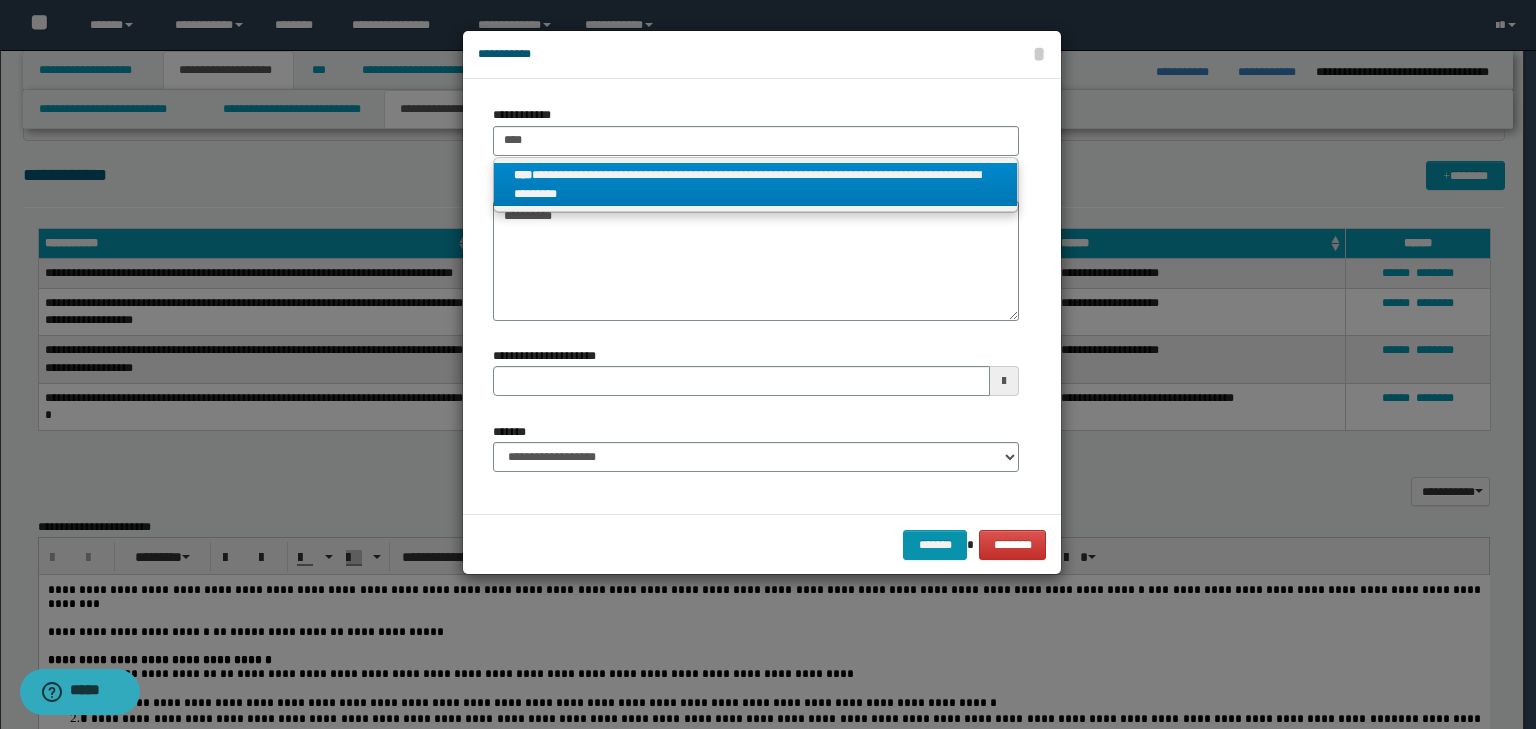 click on "**********" at bounding box center (756, 185) 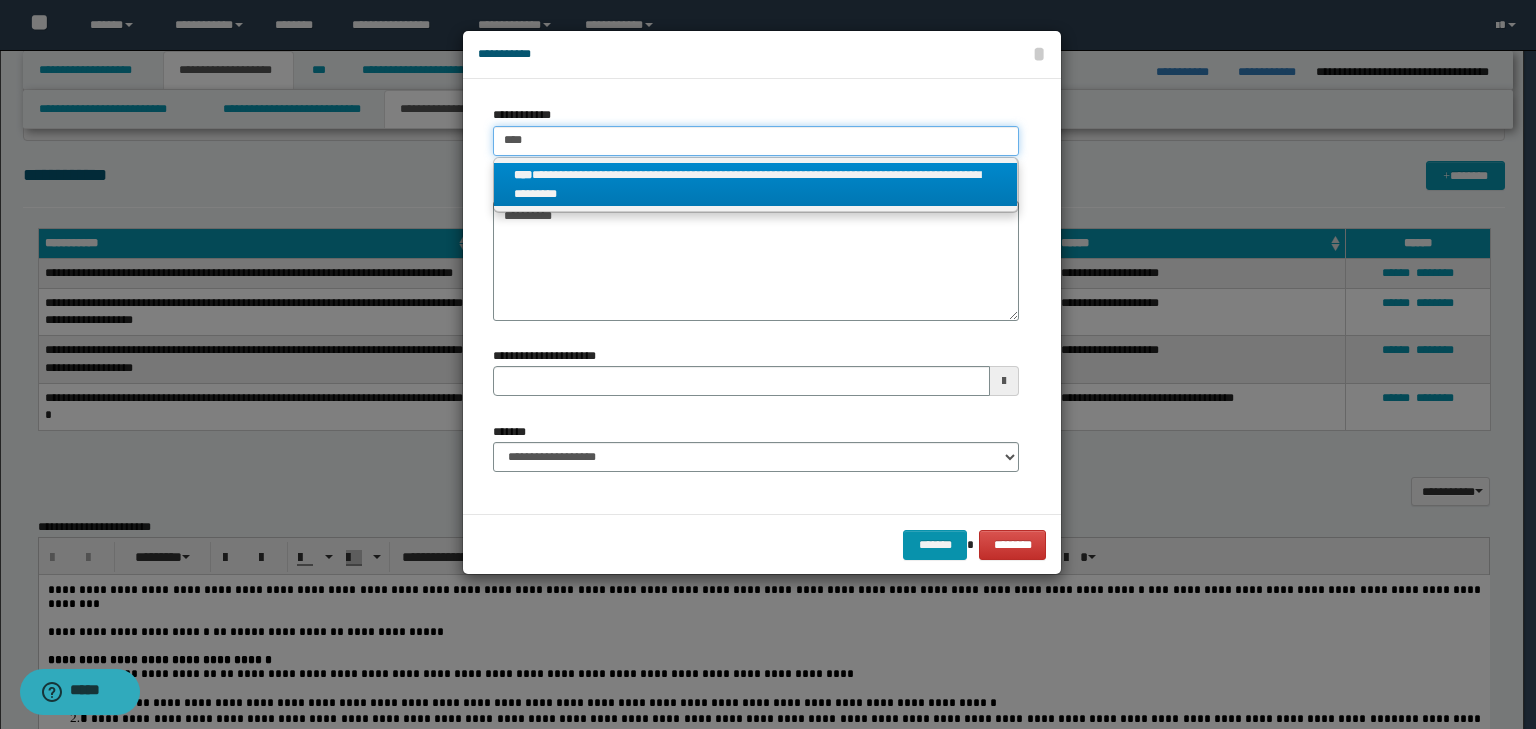 type 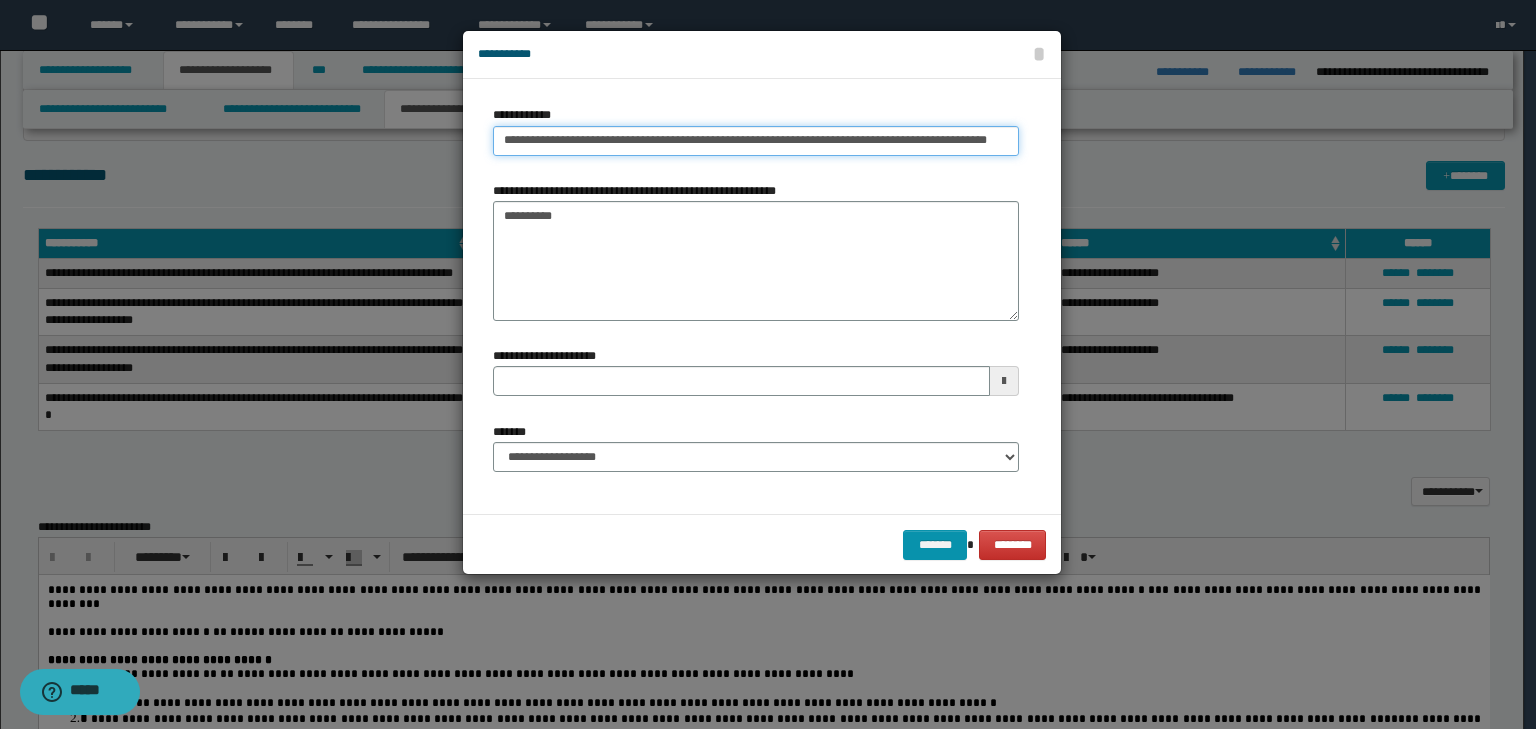 scroll, scrollTop: 0, scrollLeft: 8, axis: horizontal 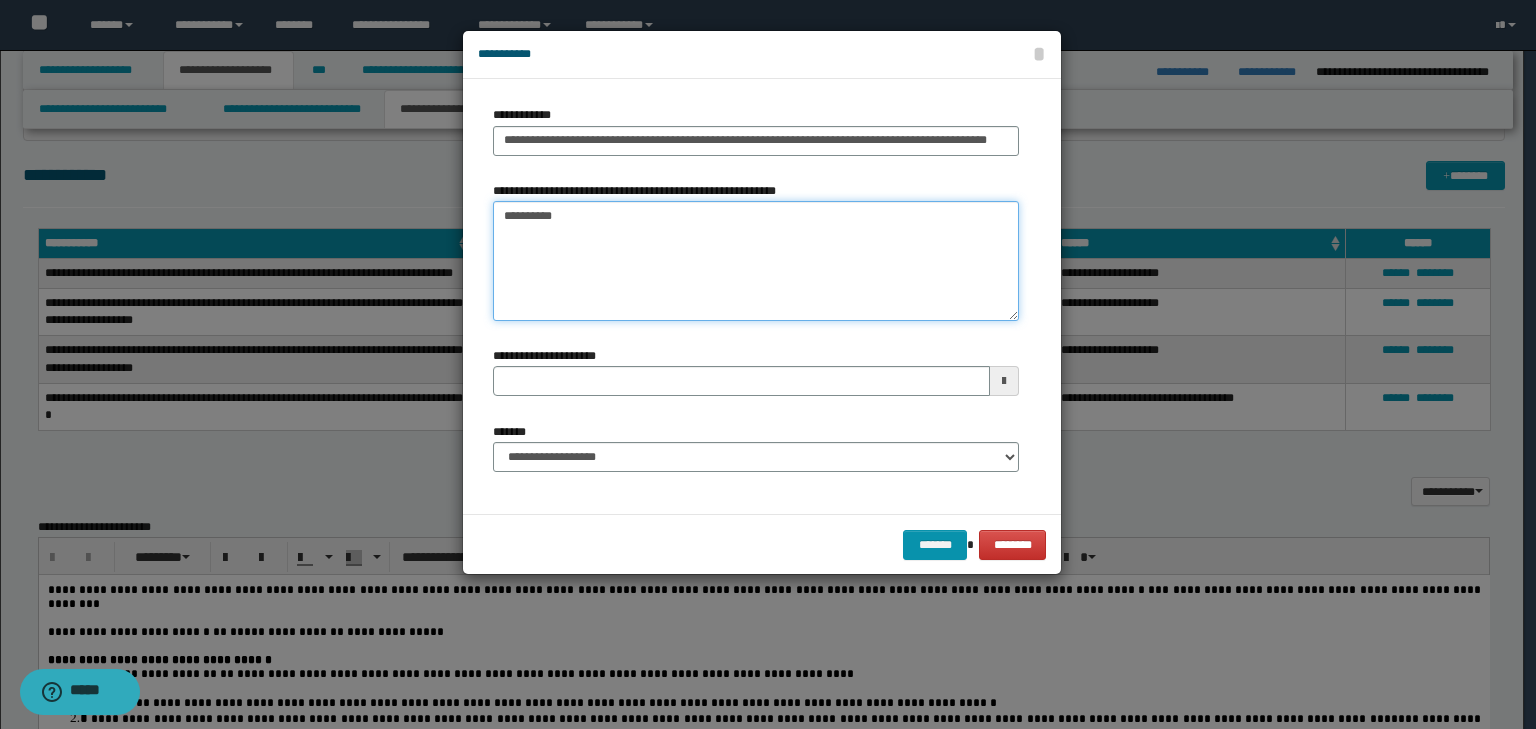 click on "*********" at bounding box center (756, 261) 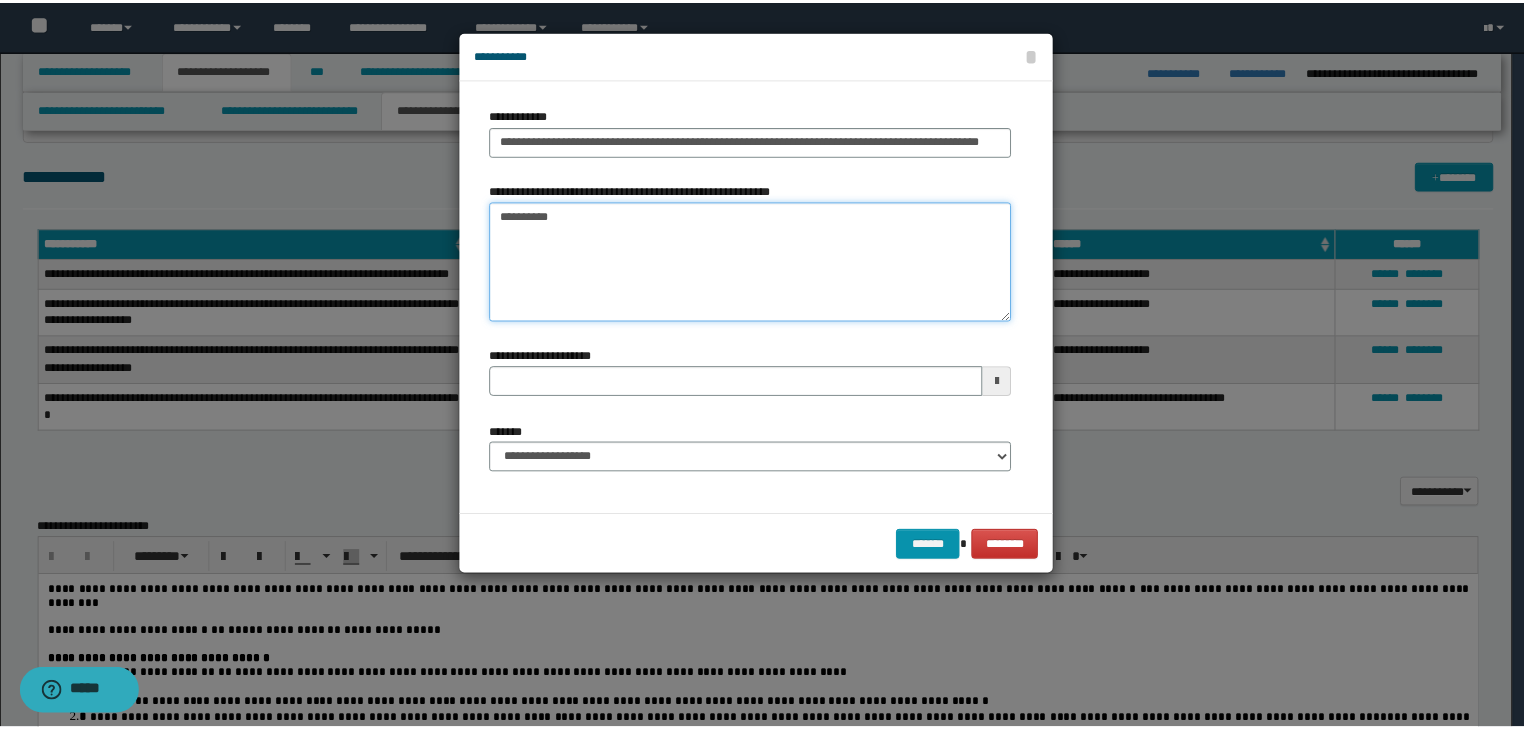 scroll, scrollTop: 0, scrollLeft: 0, axis: both 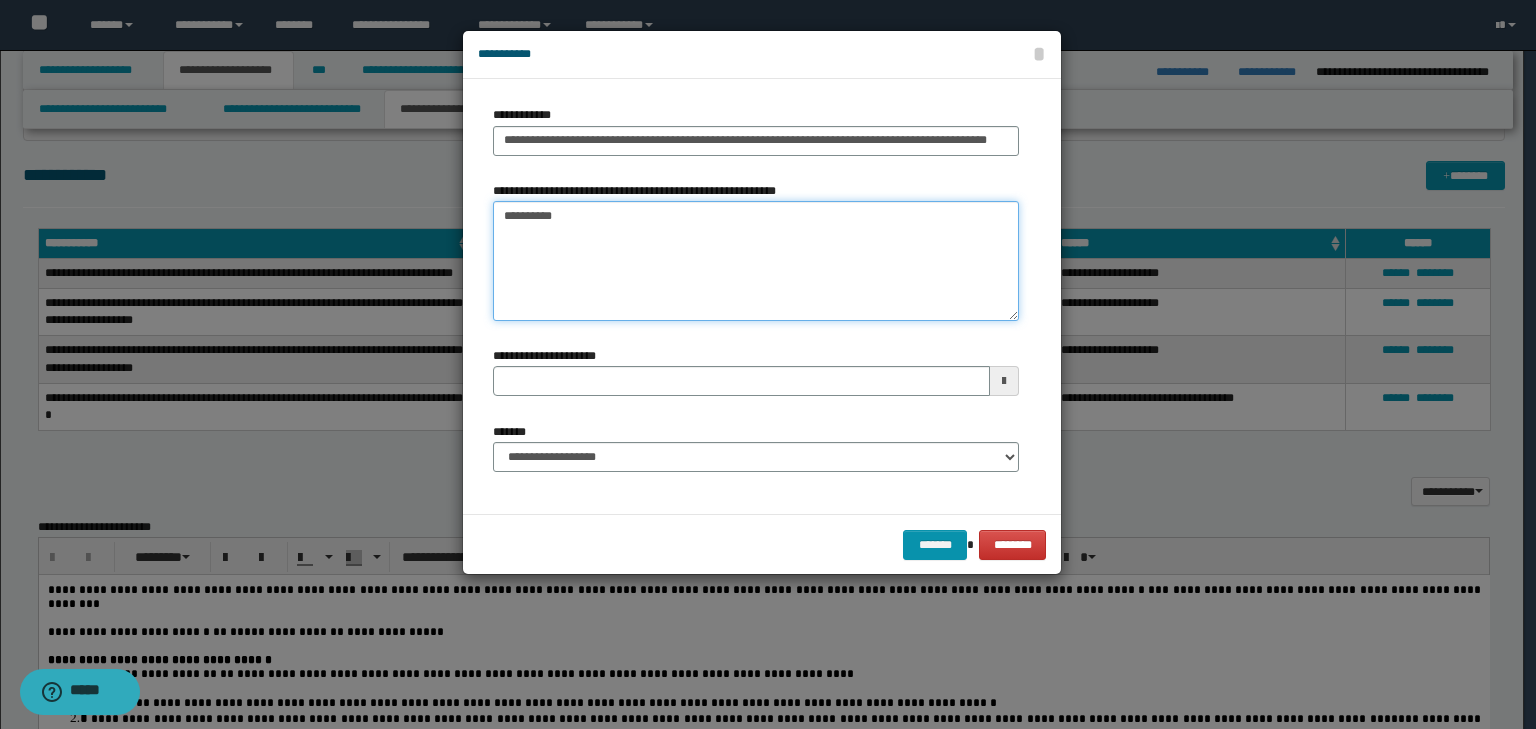 type 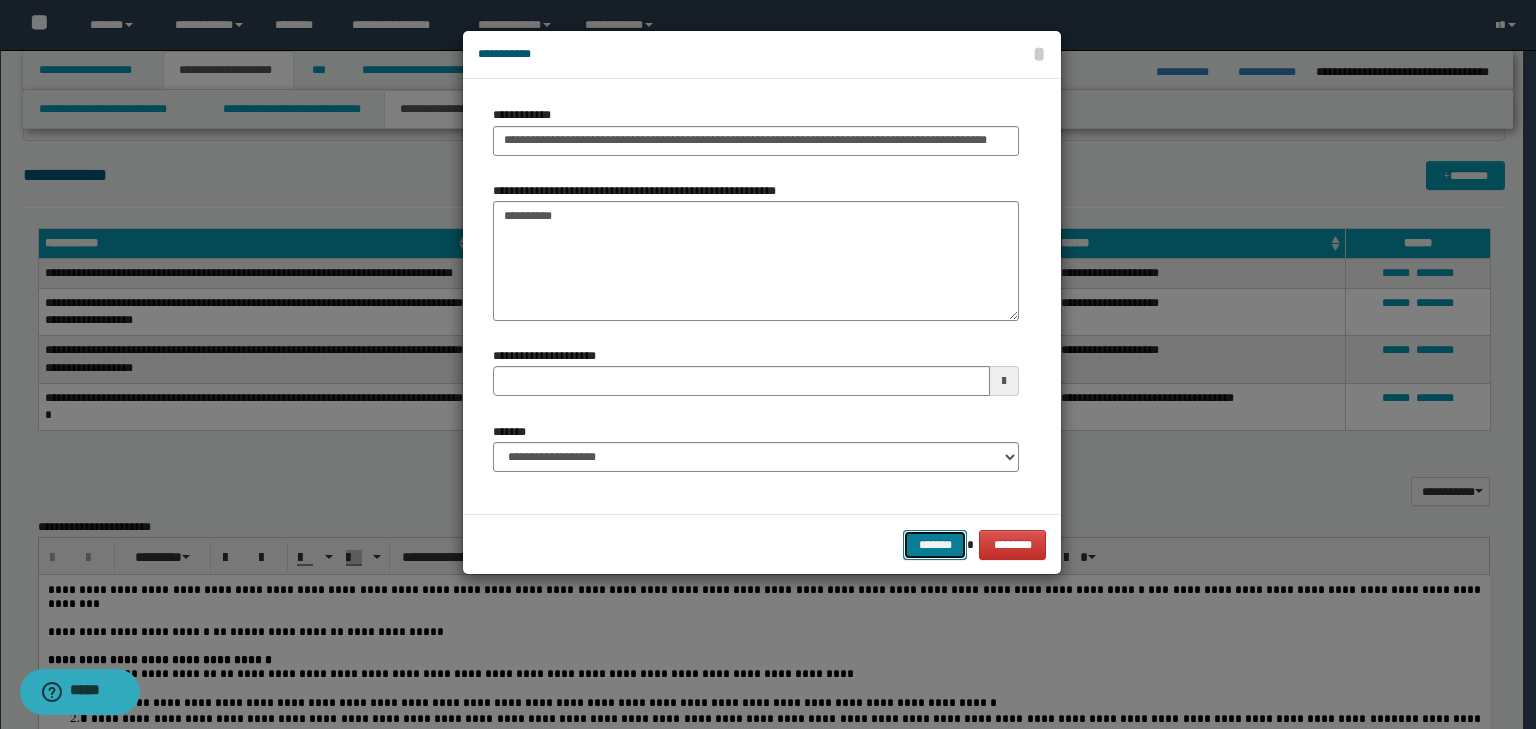 click on "*******" at bounding box center (935, 545) 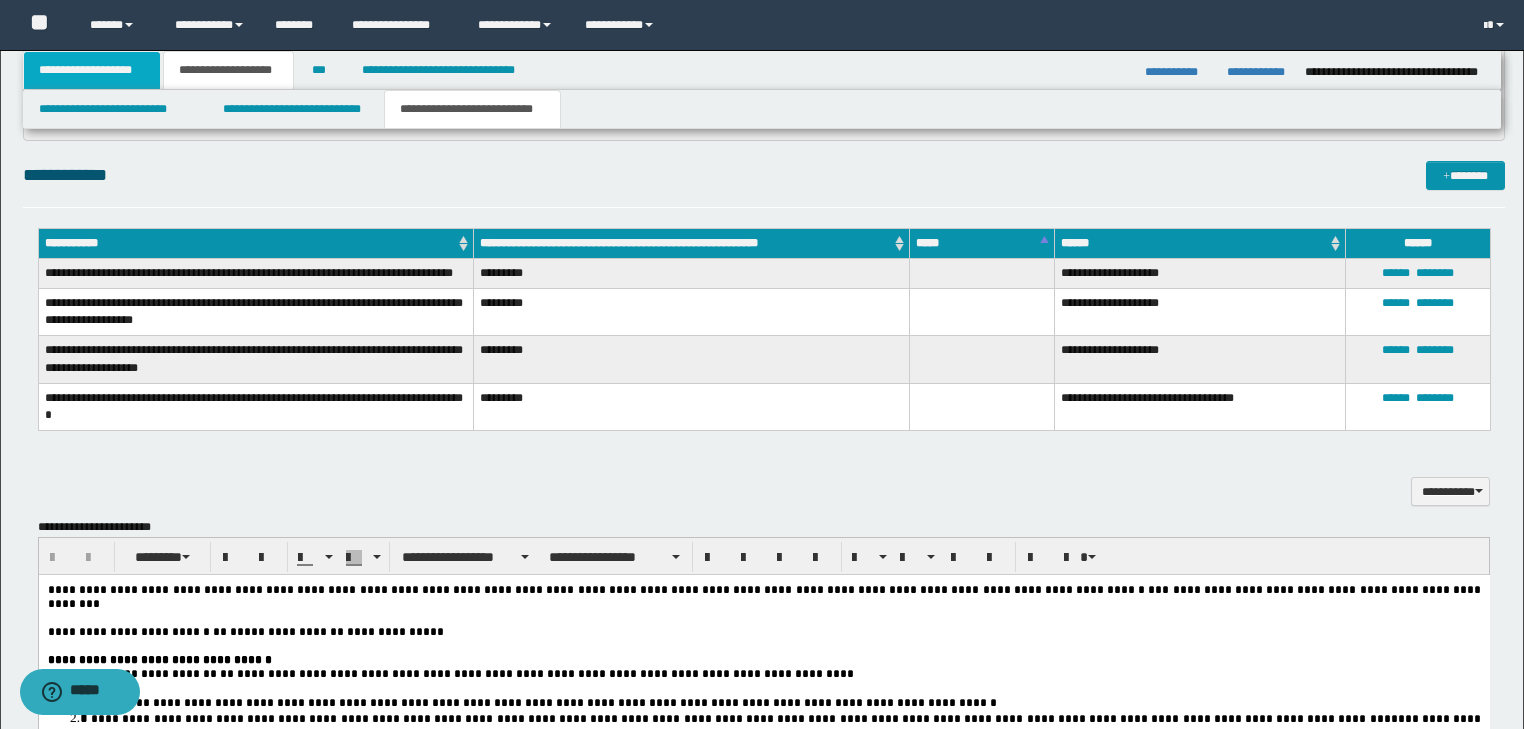 click on "**********" at bounding box center [92, 70] 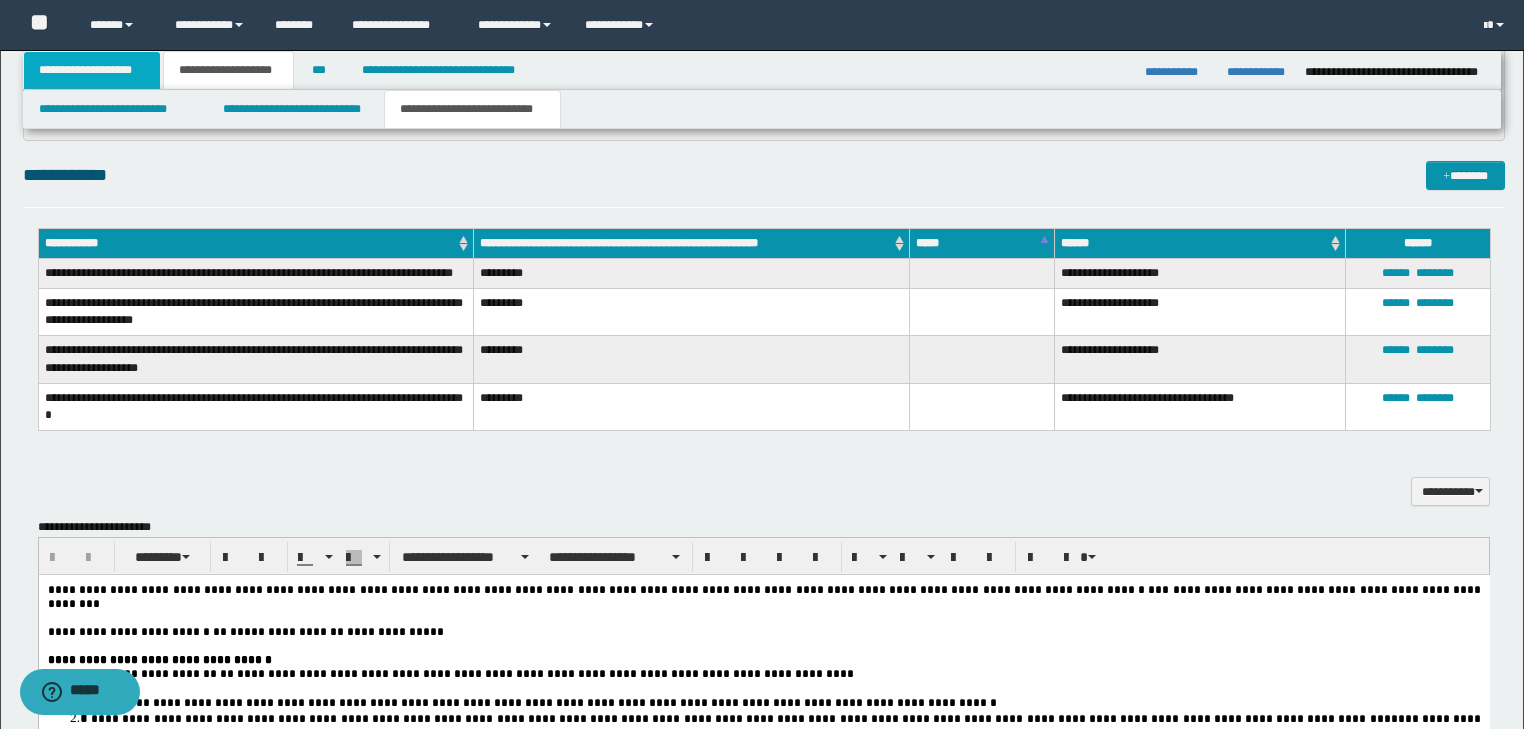 scroll, scrollTop: 154, scrollLeft: 0, axis: vertical 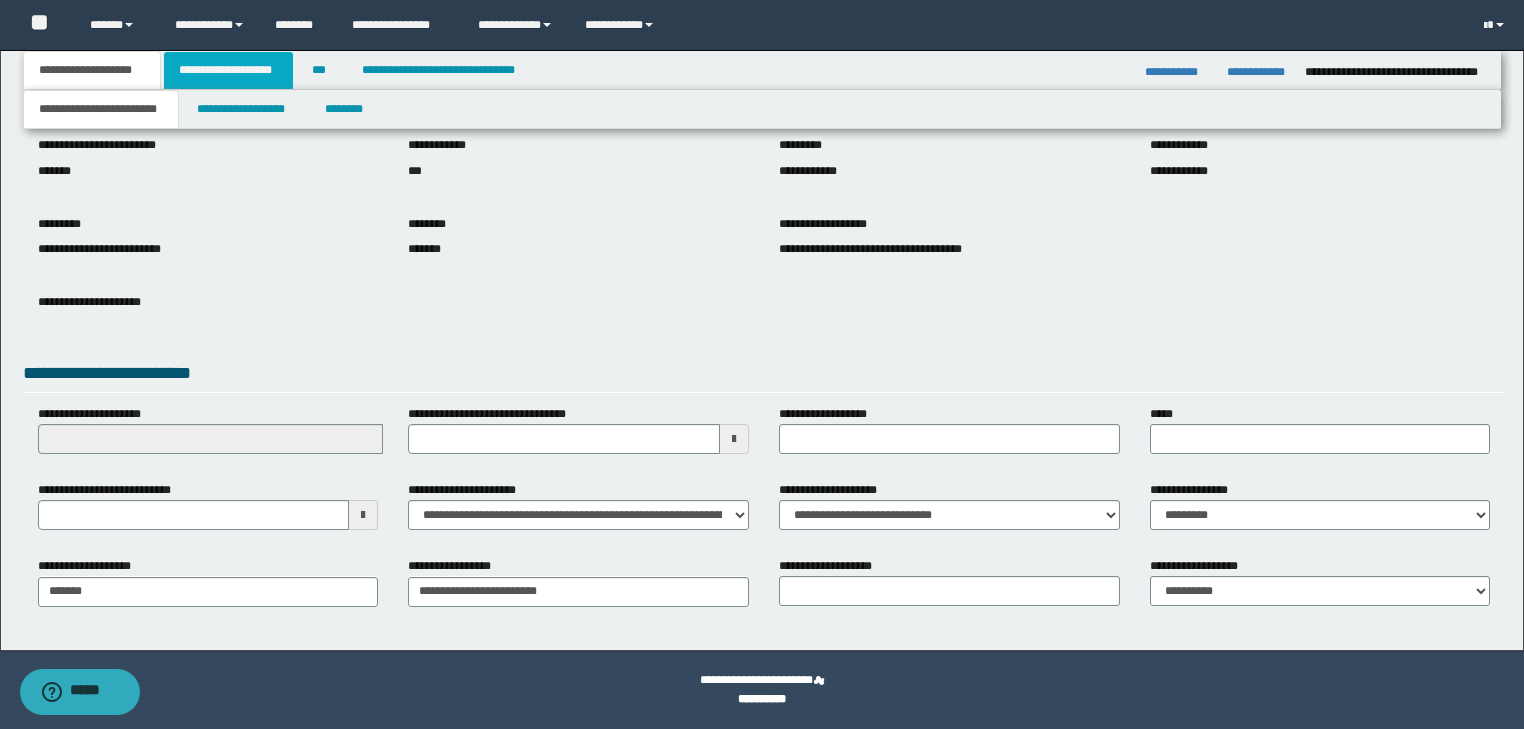 click on "**********" at bounding box center (228, 70) 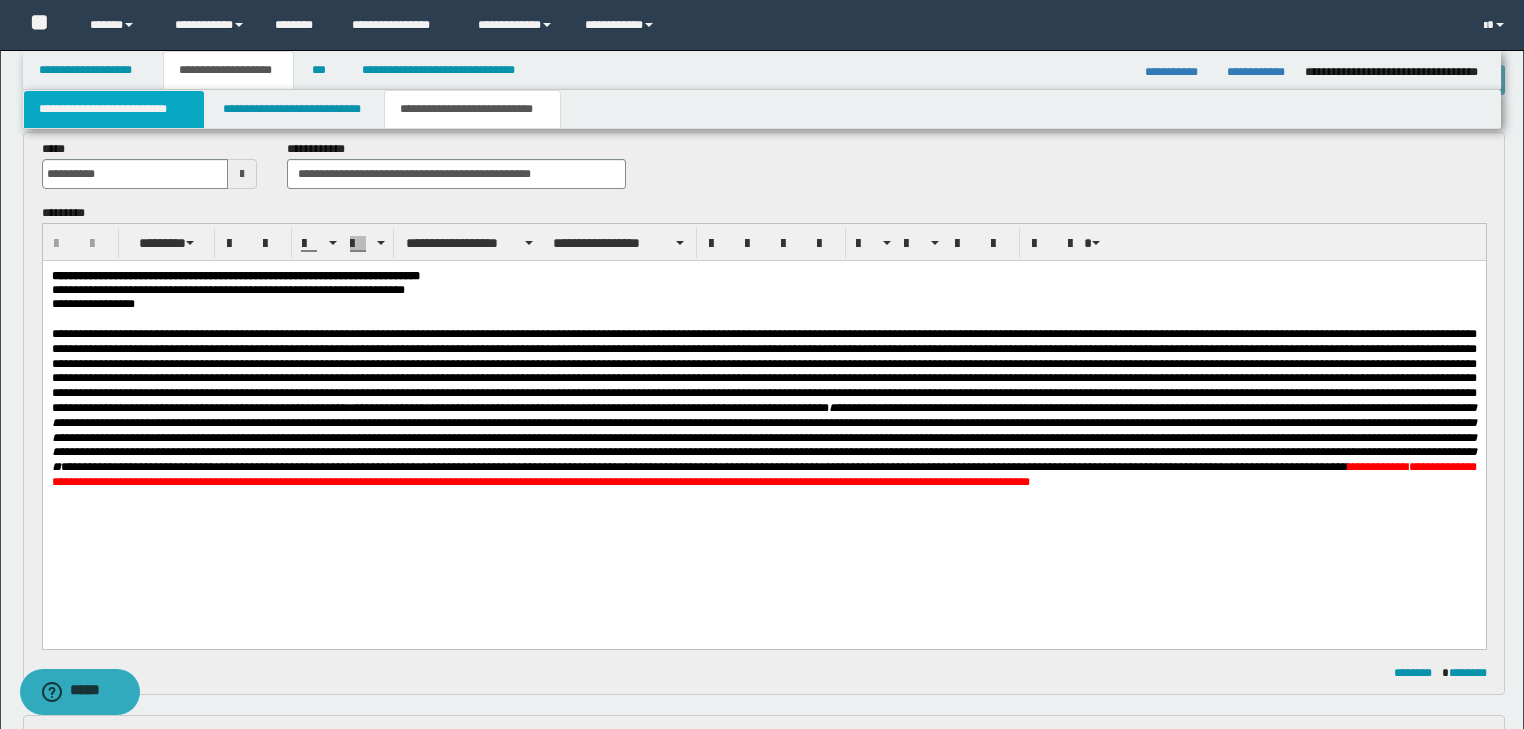 scroll, scrollTop: 0, scrollLeft: 0, axis: both 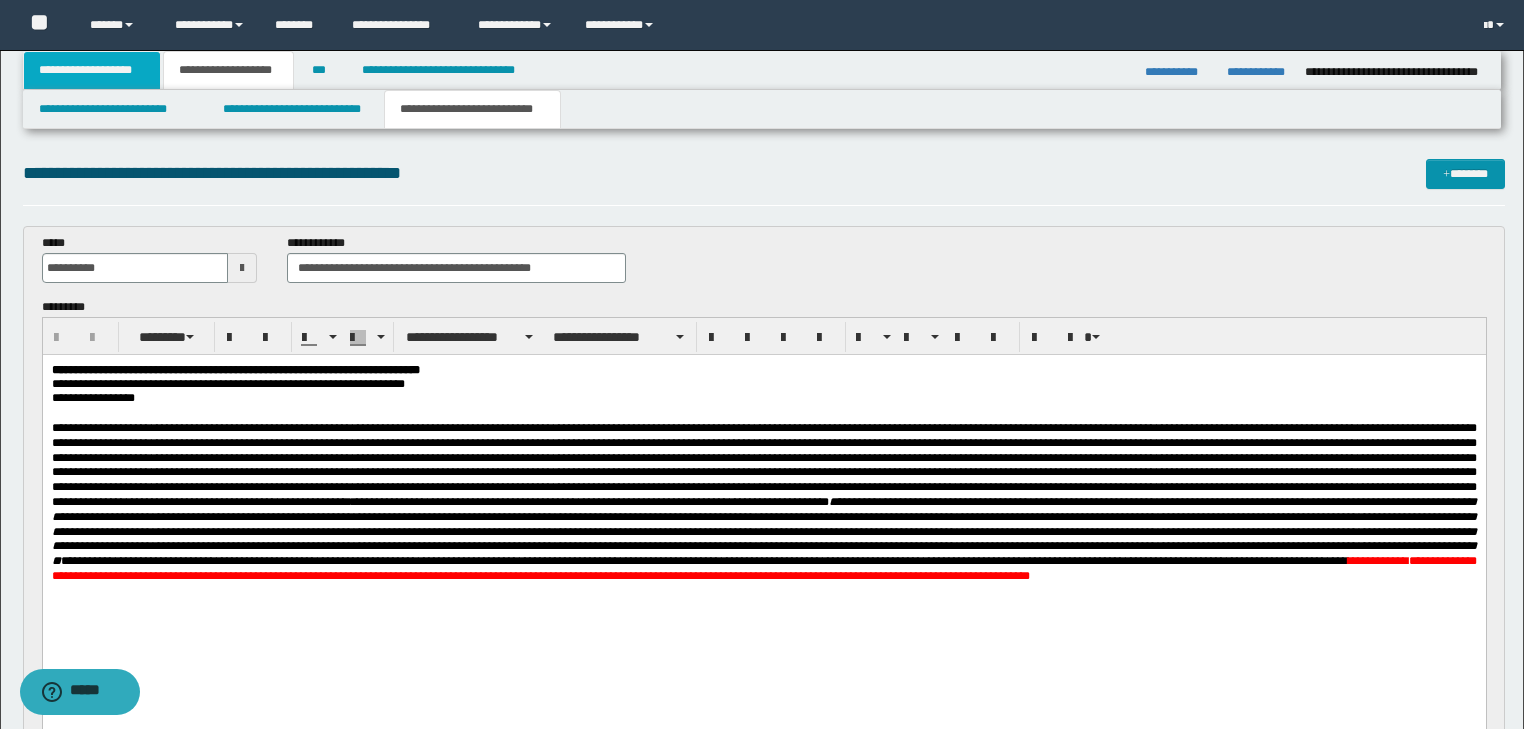 click on "**********" at bounding box center (92, 70) 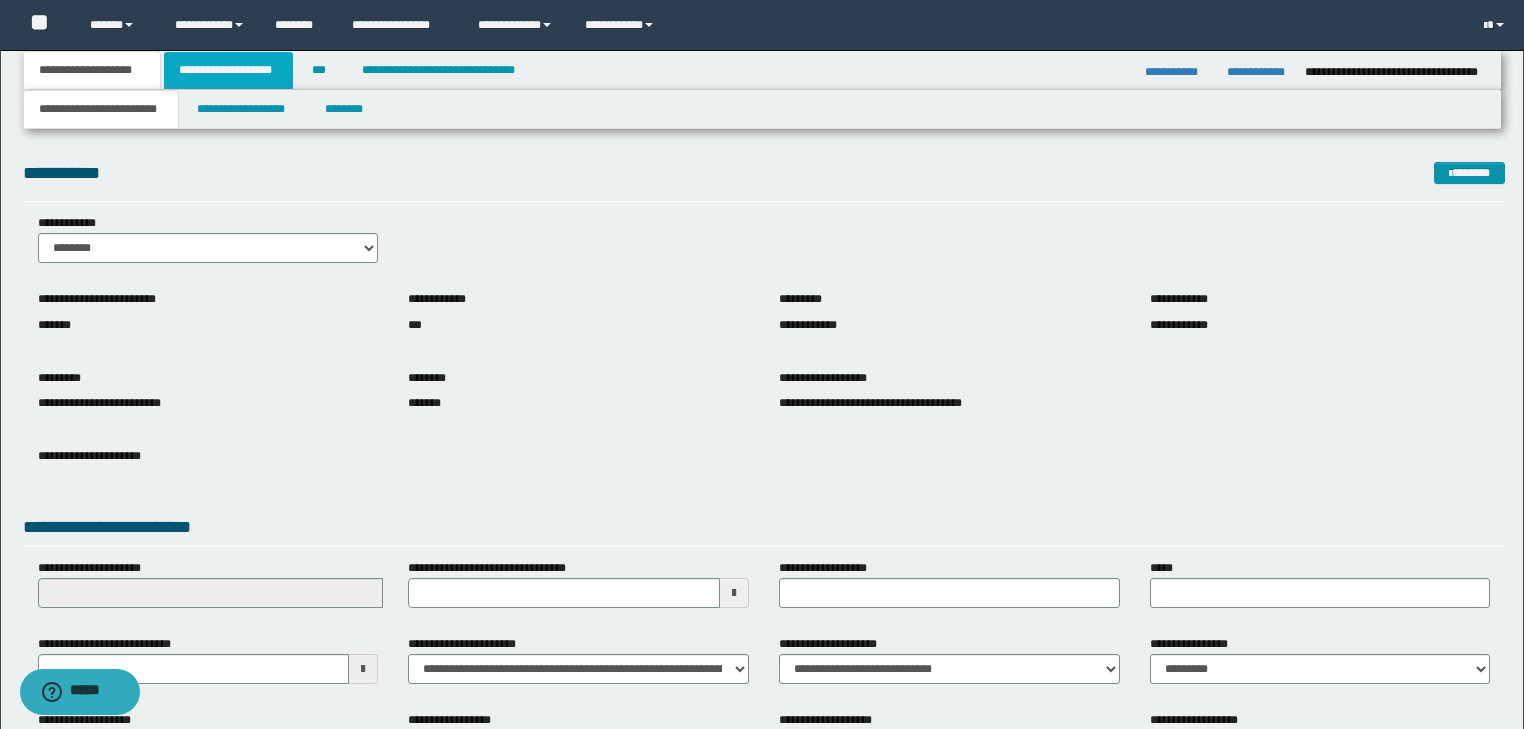 click on "**********" at bounding box center (228, 70) 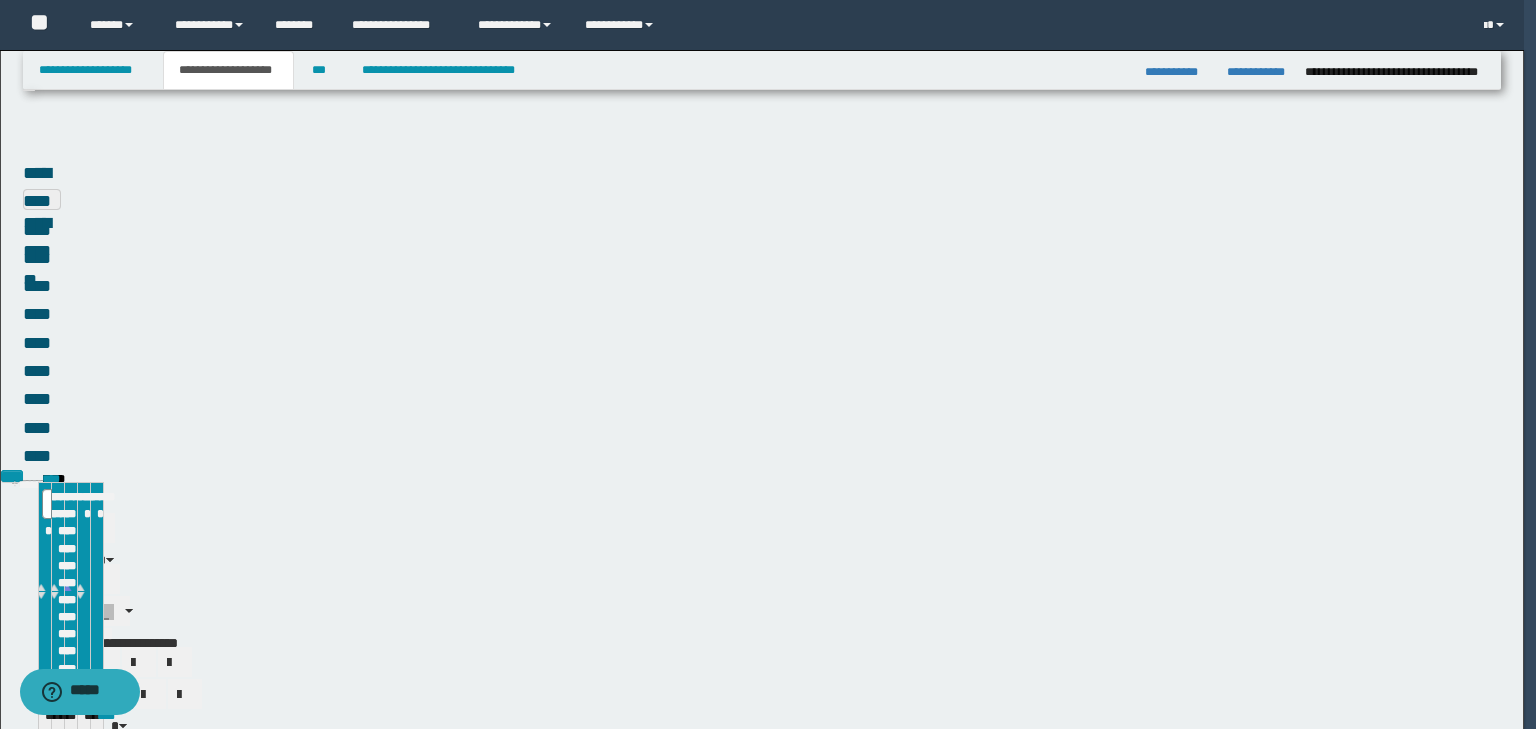 type 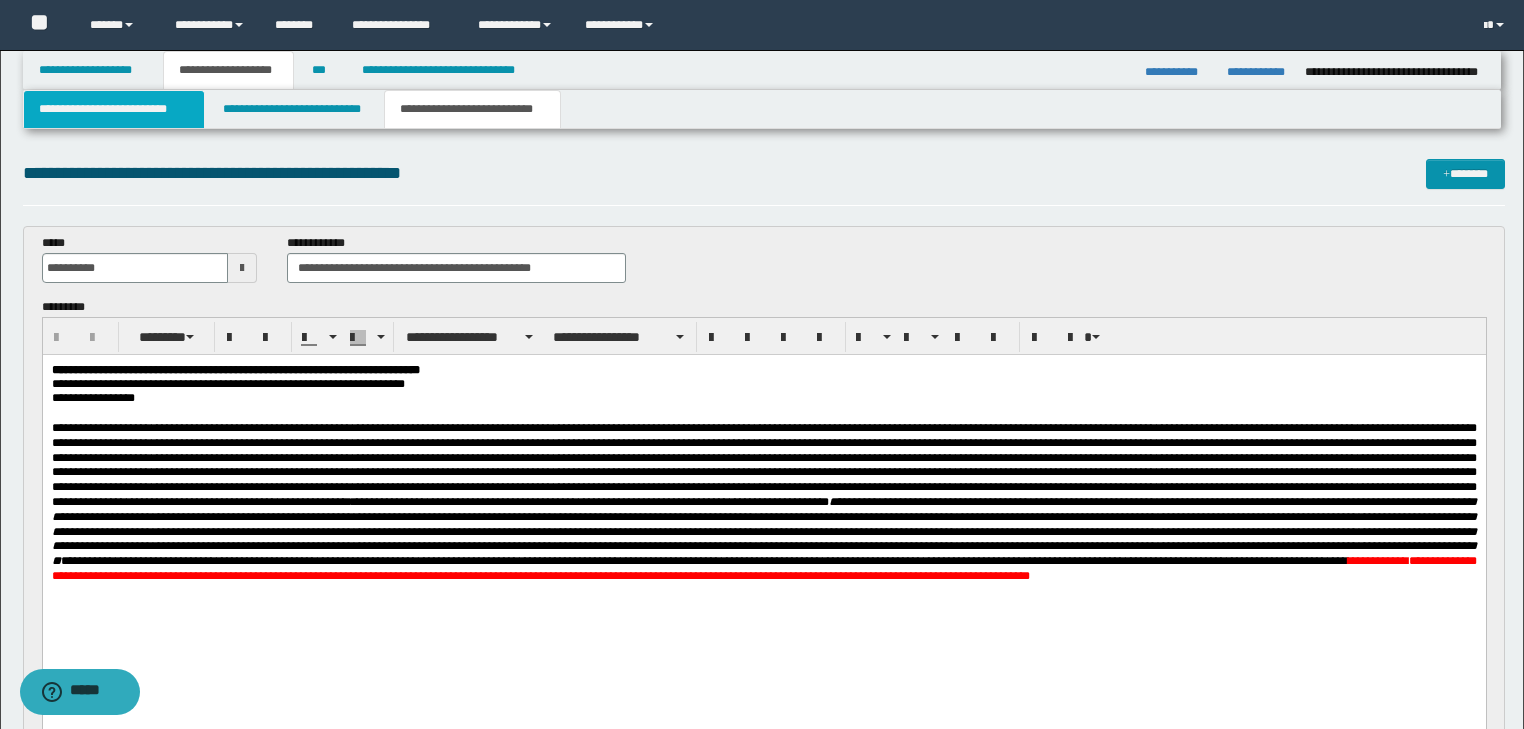 click on "**********" at bounding box center [114, 109] 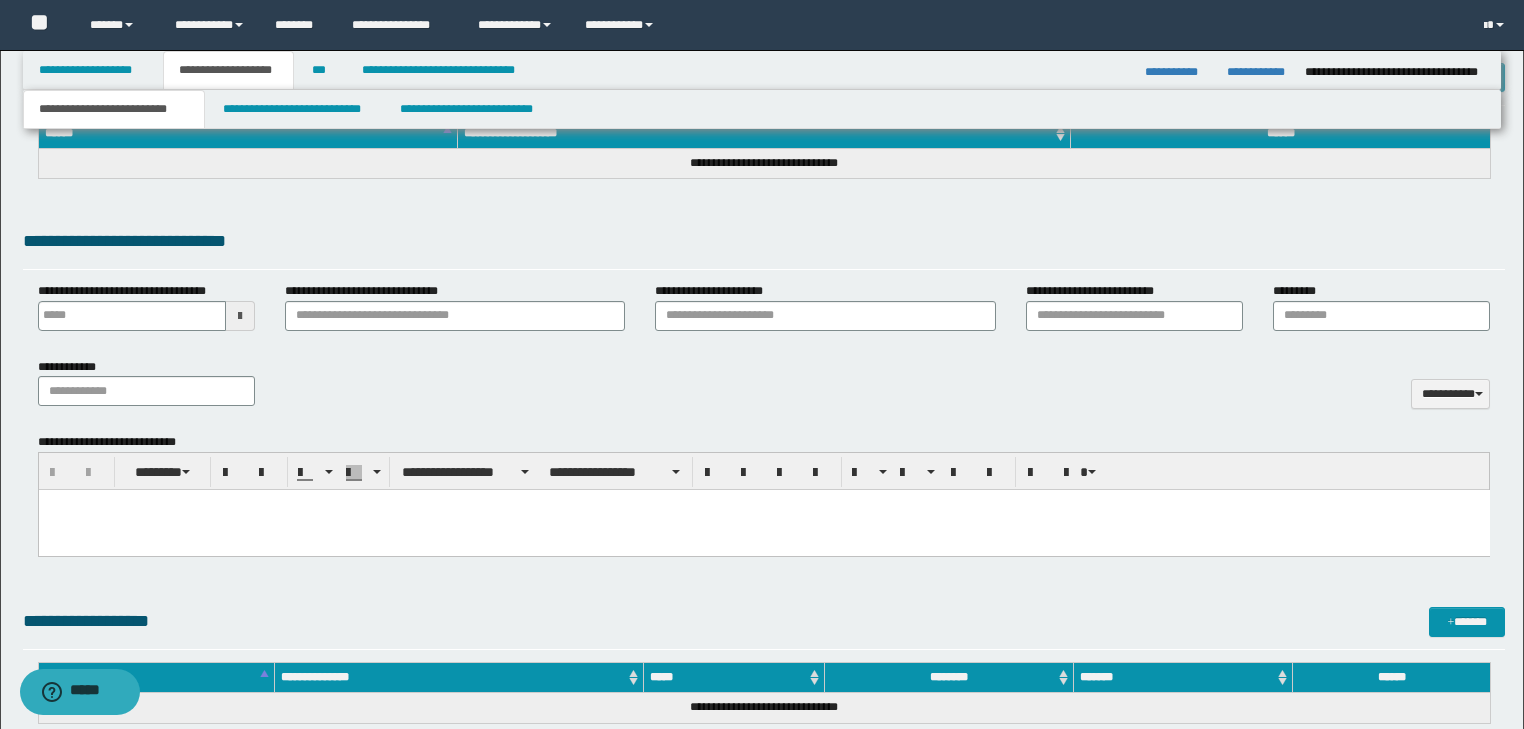 scroll, scrollTop: 800, scrollLeft: 0, axis: vertical 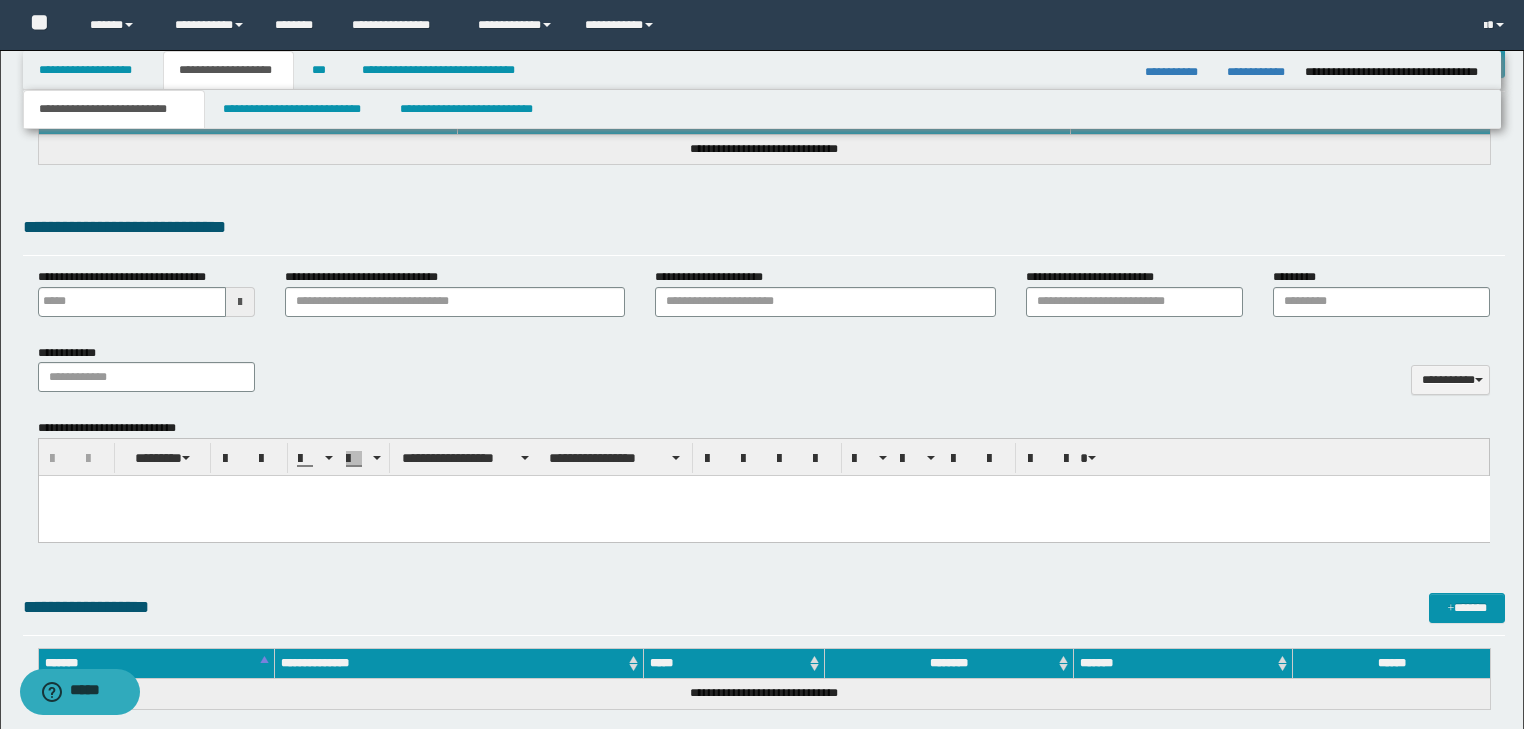 click on "******" at bounding box center (247, 119) 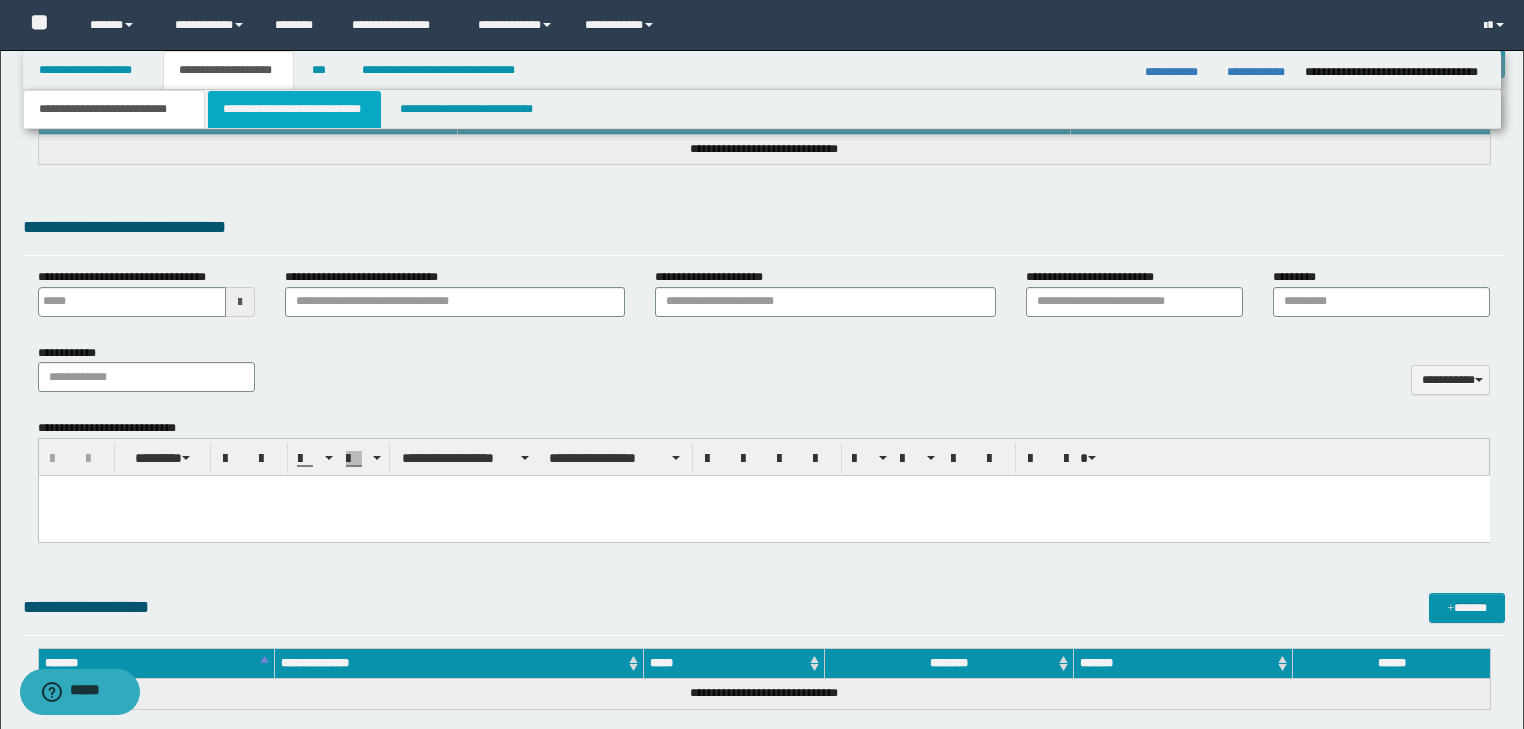 click on "**********" at bounding box center [294, 109] 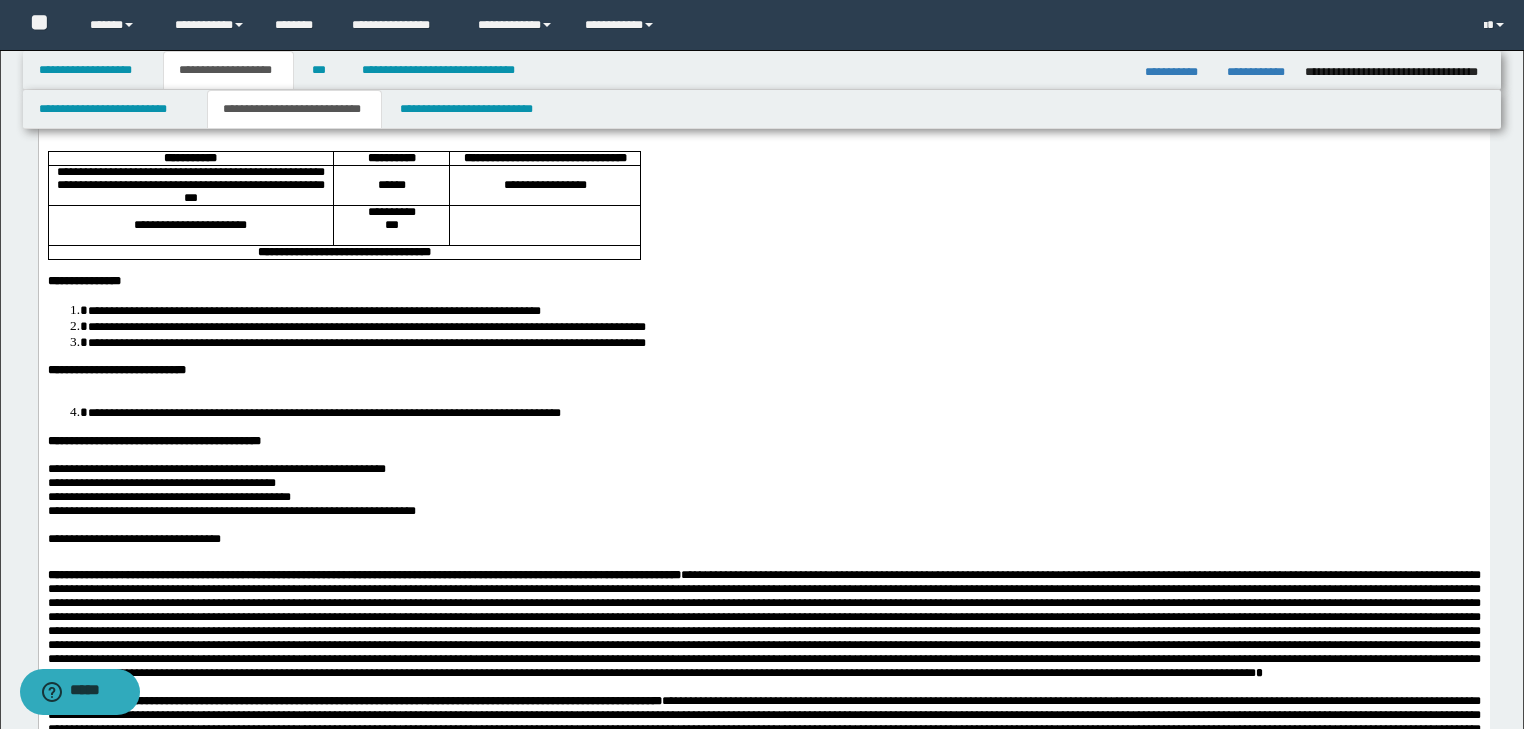 scroll, scrollTop: 400, scrollLeft: 0, axis: vertical 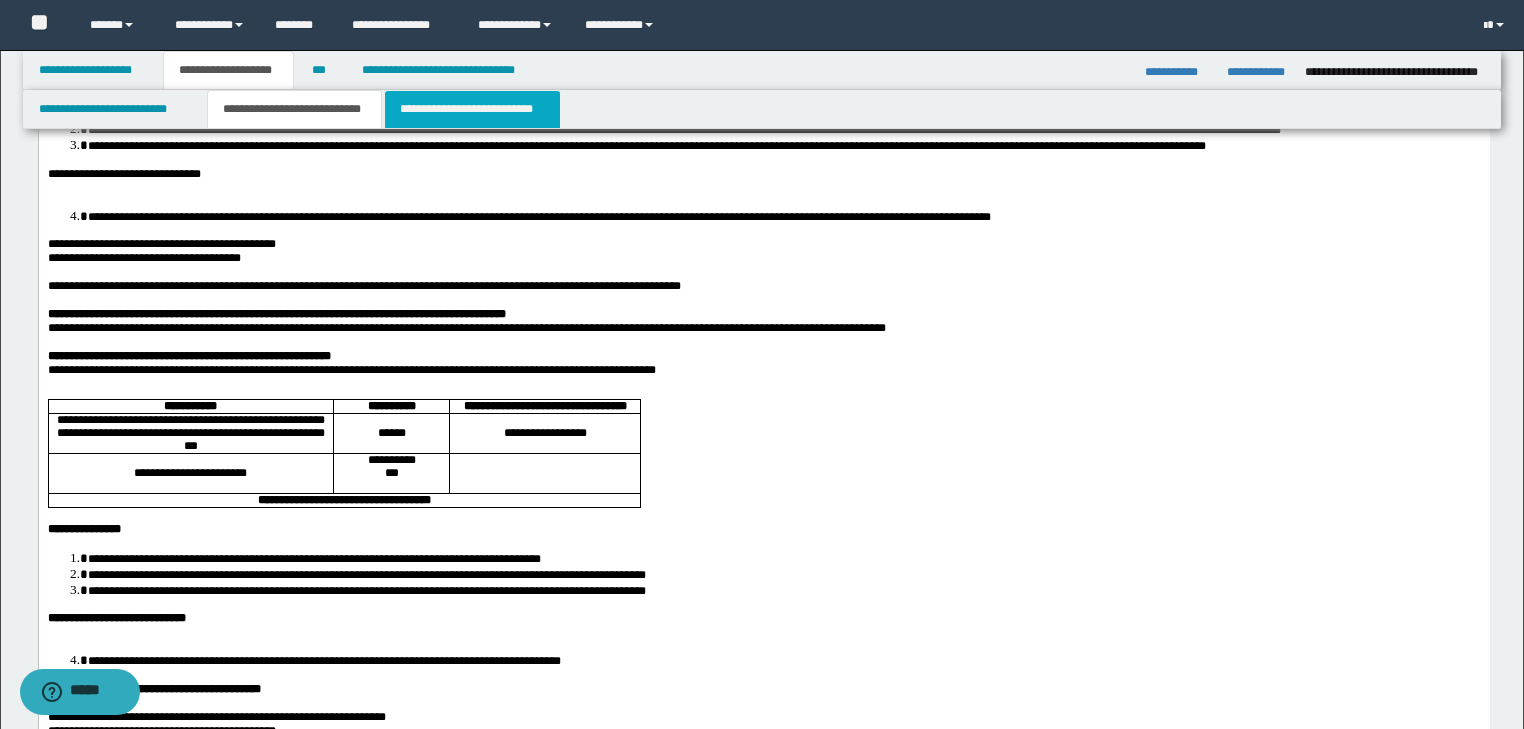 click on "**********" at bounding box center [472, 109] 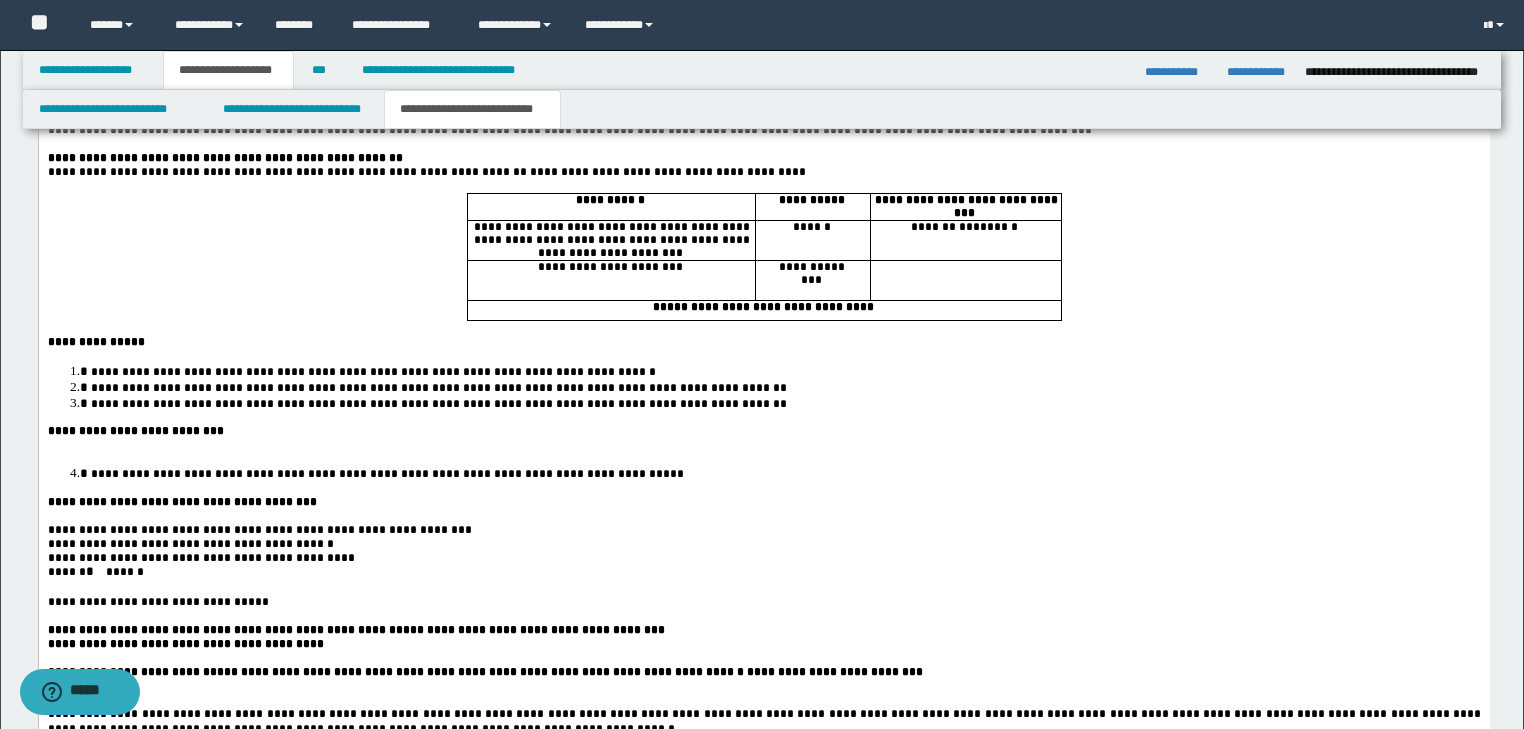 scroll, scrollTop: 2240, scrollLeft: 0, axis: vertical 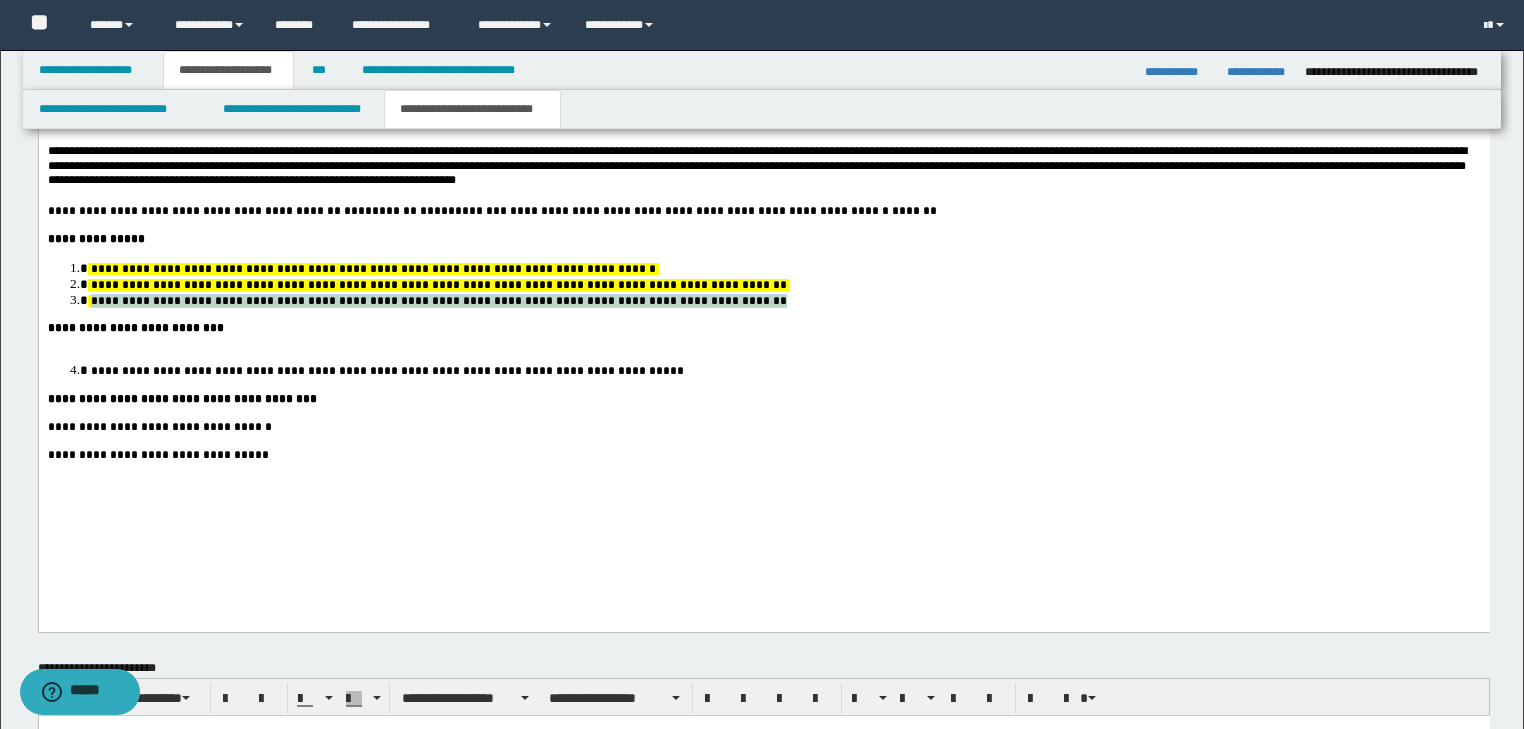 drag, startPoint x: 698, startPoint y: 347, endPoint x: 90, endPoint y: 354, distance: 608.0403 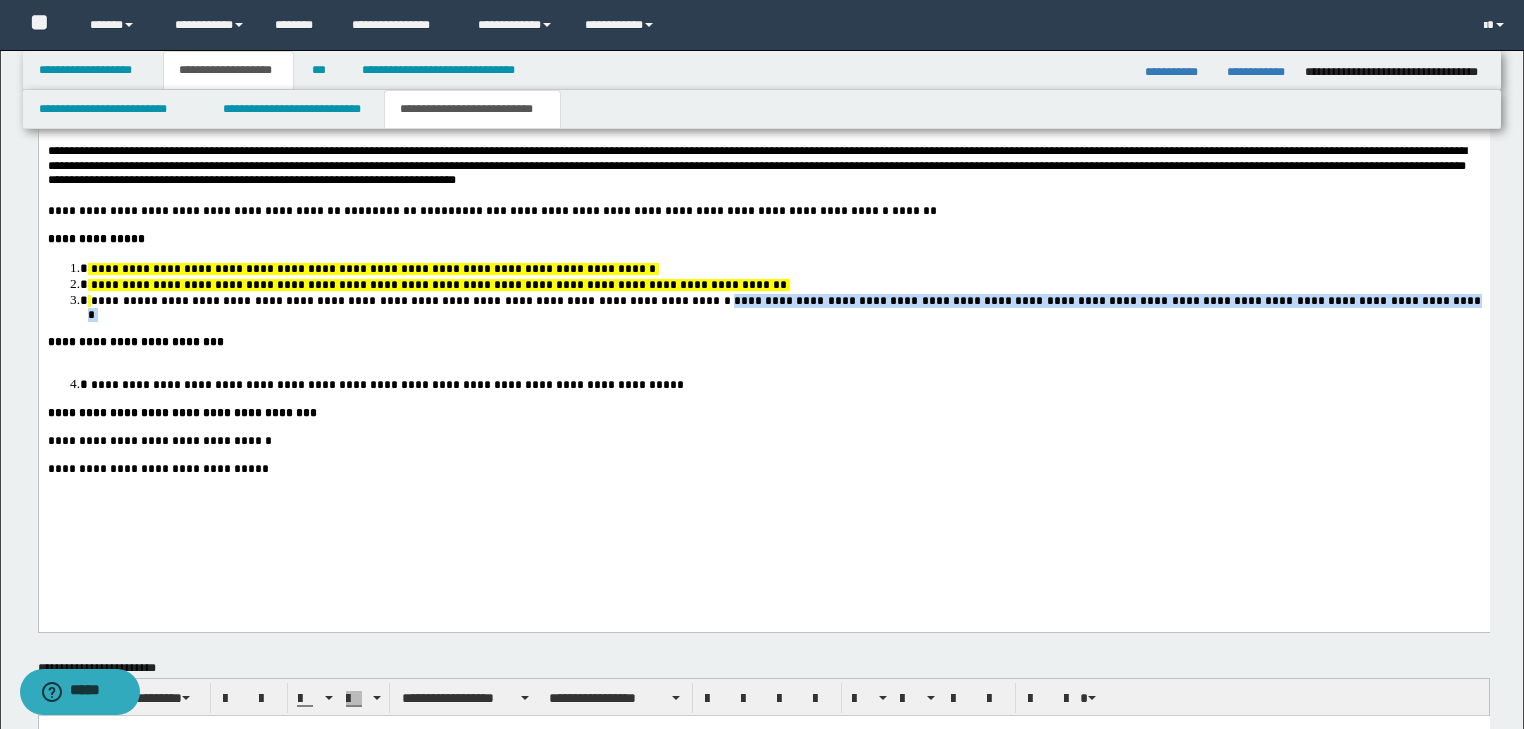 drag, startPoint x: 642, startPoint y: 348, endPoint x: 1367, endPoint y: 350, distance: 725.00275 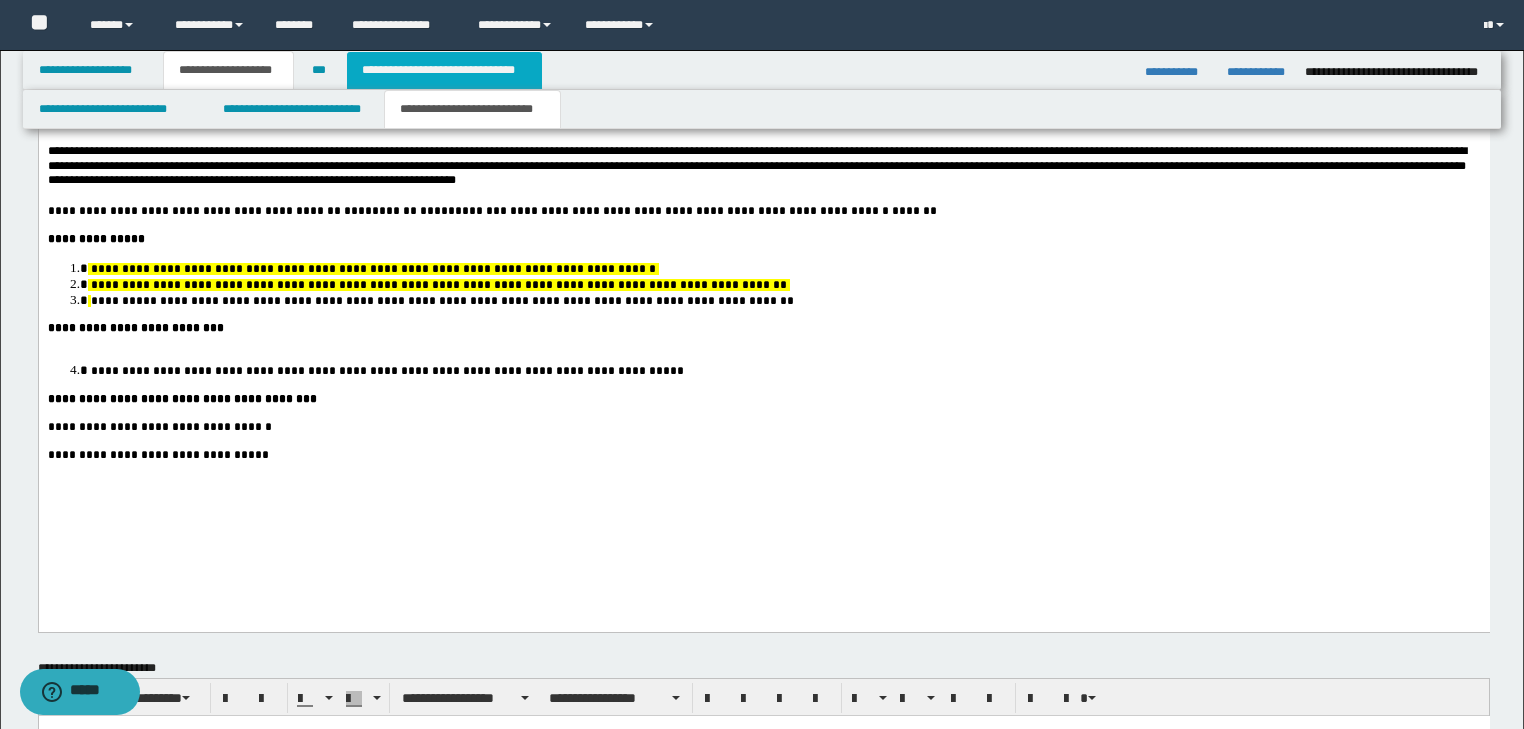 click on "**********" at bounding box center [444, 70] 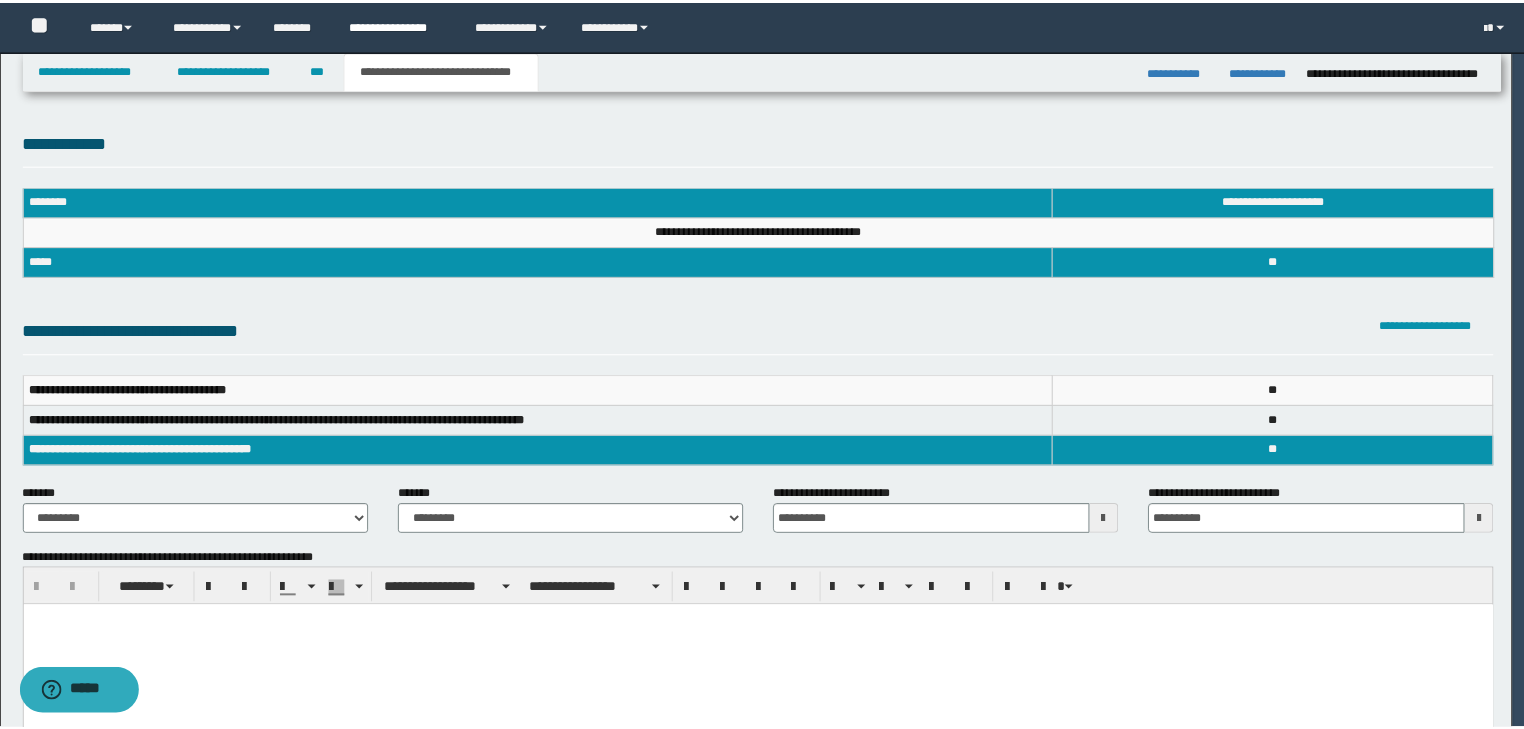 scroll, scrollTop: 0, scrollLeft: 0, axis: both 